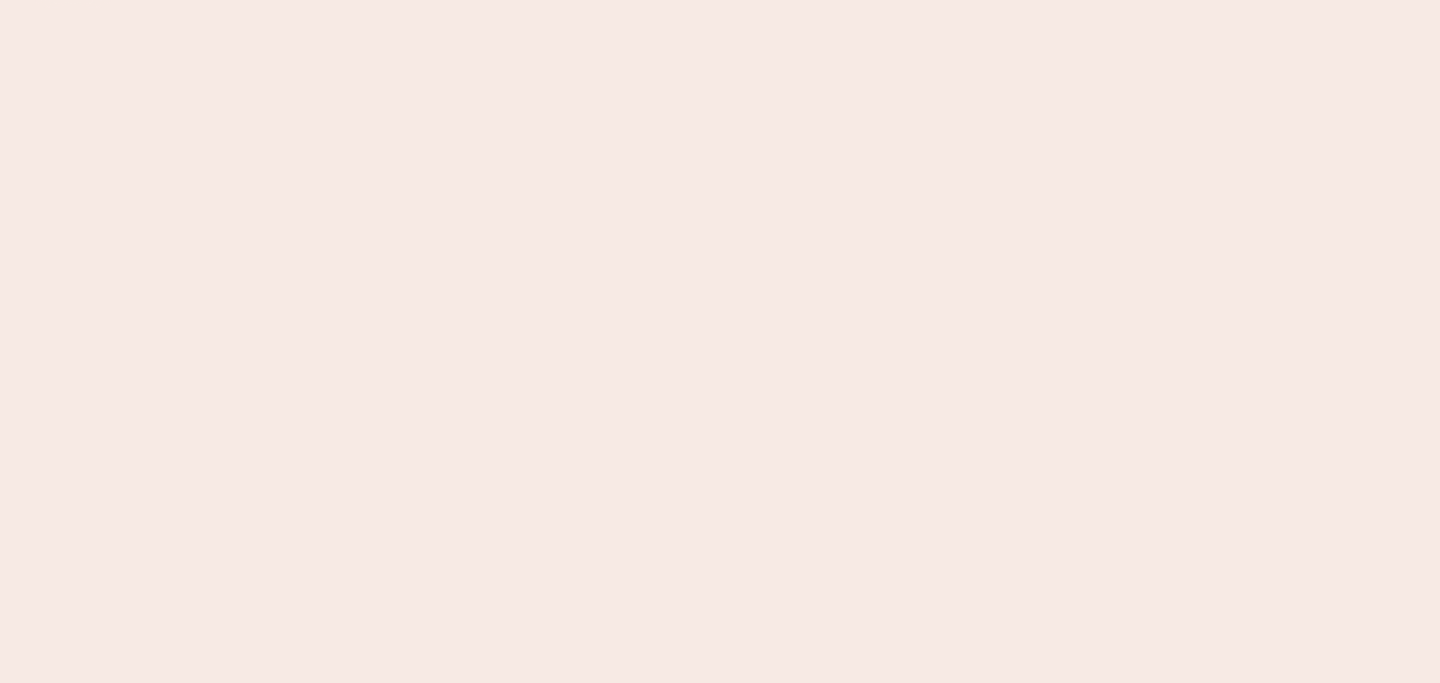 scroll, scrollTop: 0, scrollLeft: 0, axis: both 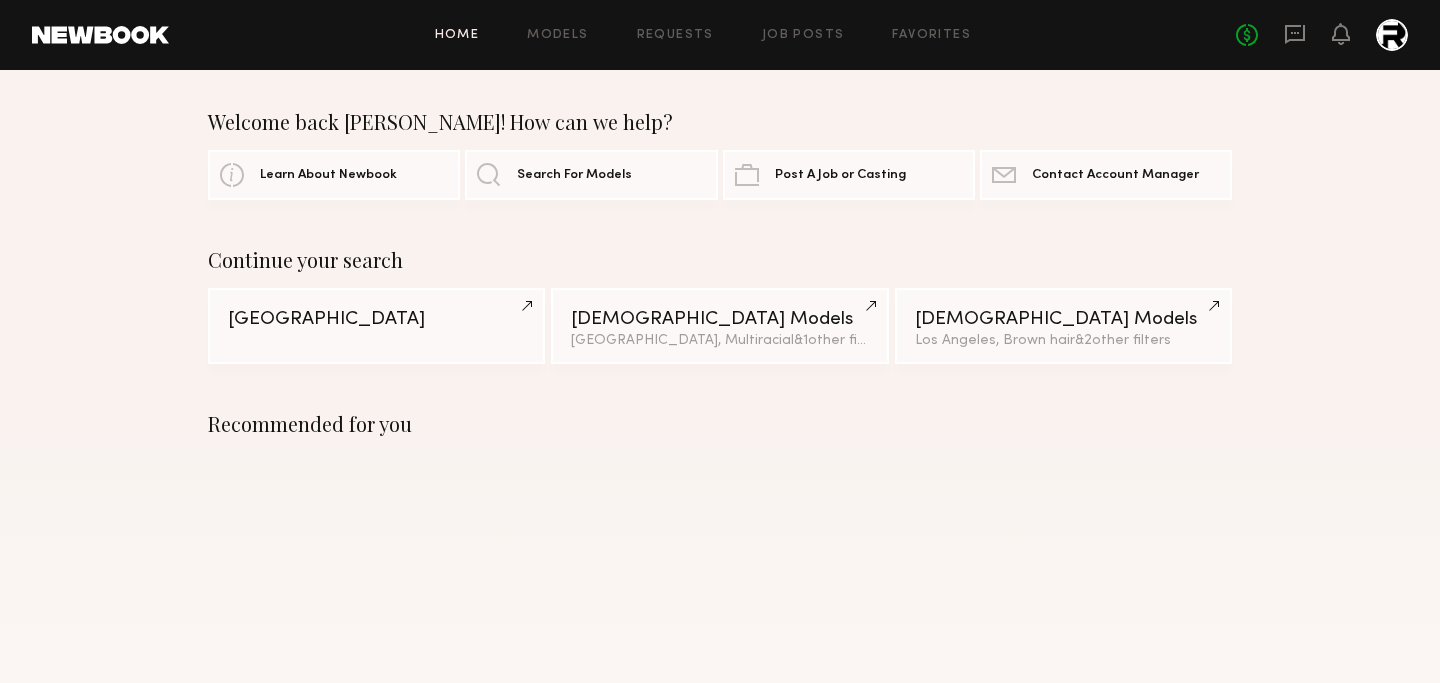 click on "Home Models Requests Job Posts Favorites Sign Out No fees up to $5,000" 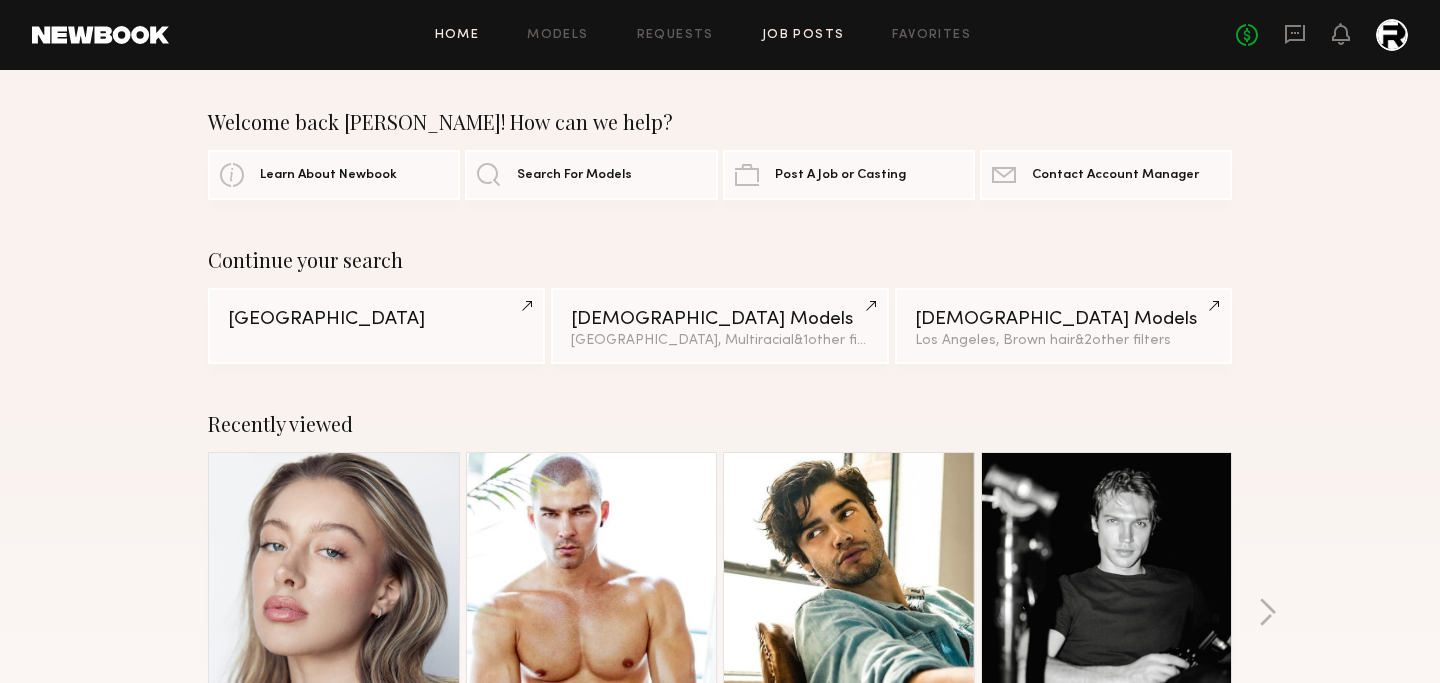 click on "Job Posts" 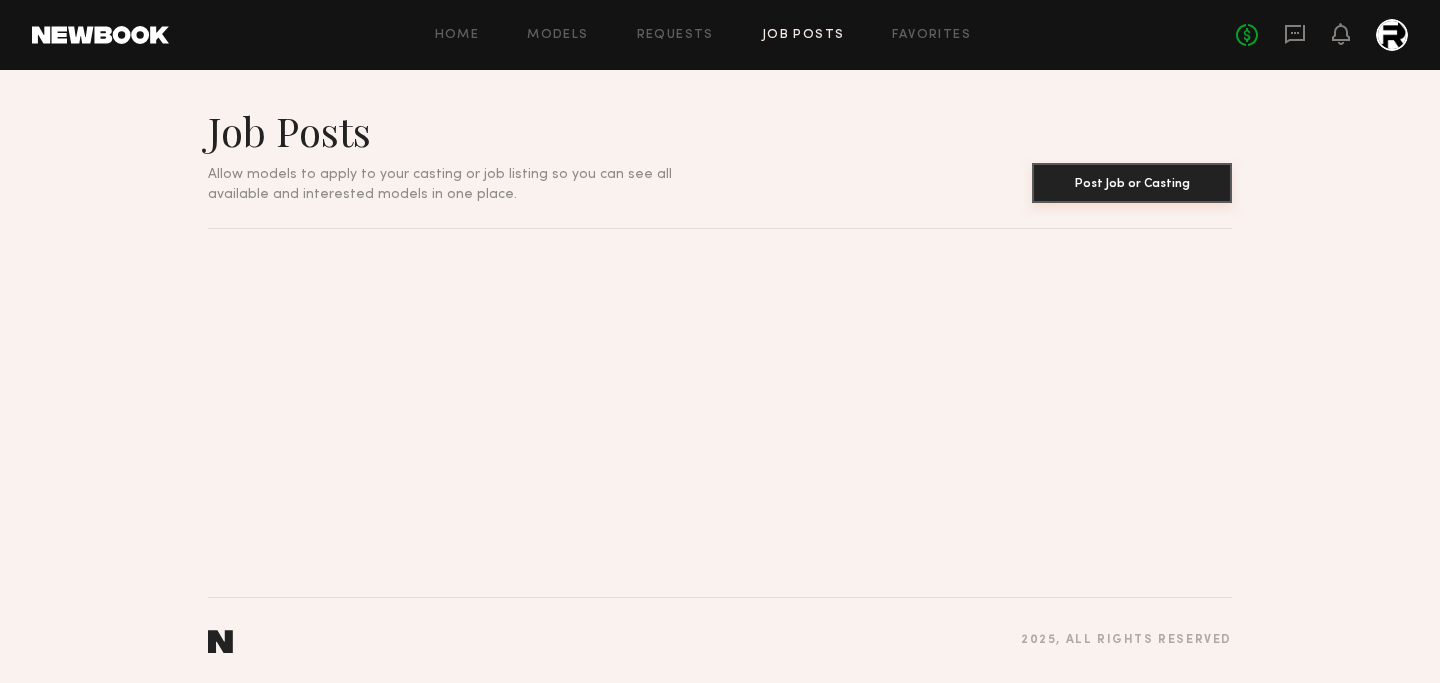 click on "Post Job or Casting" 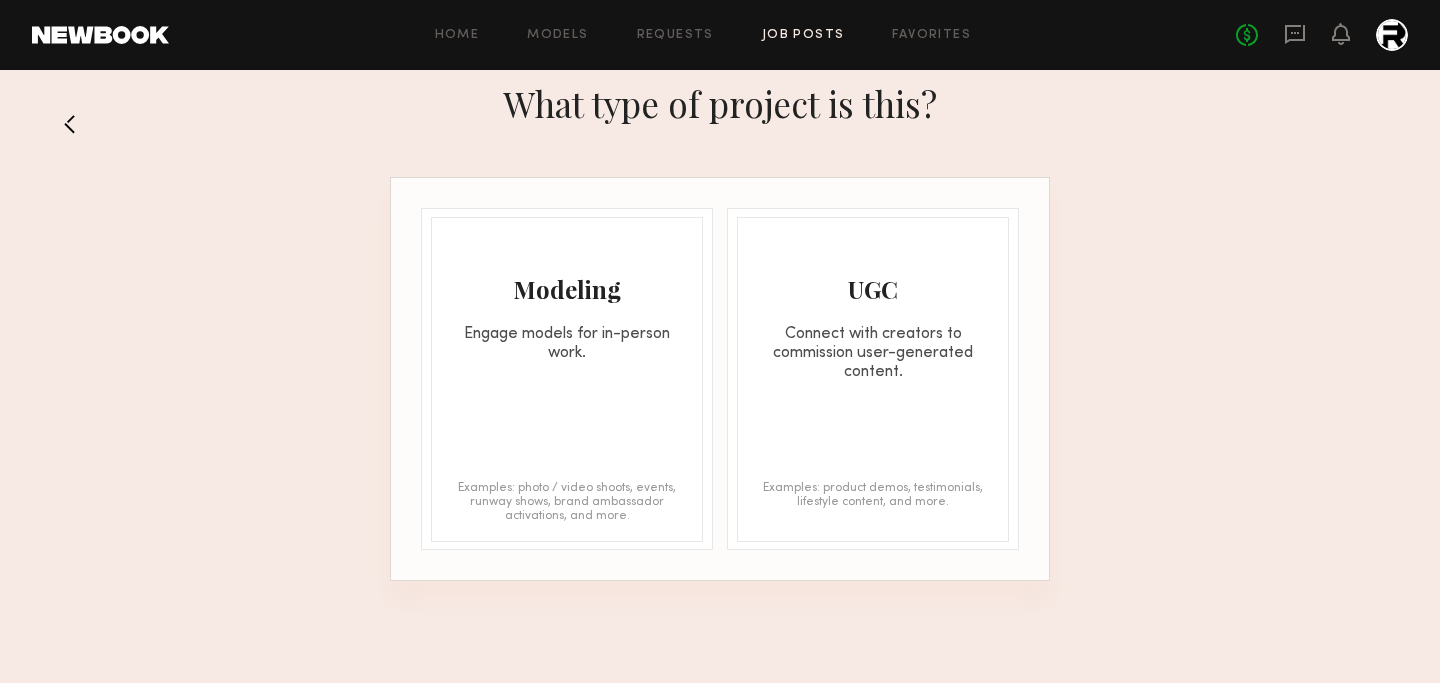 click on "Modeling Engage models for in-person work." 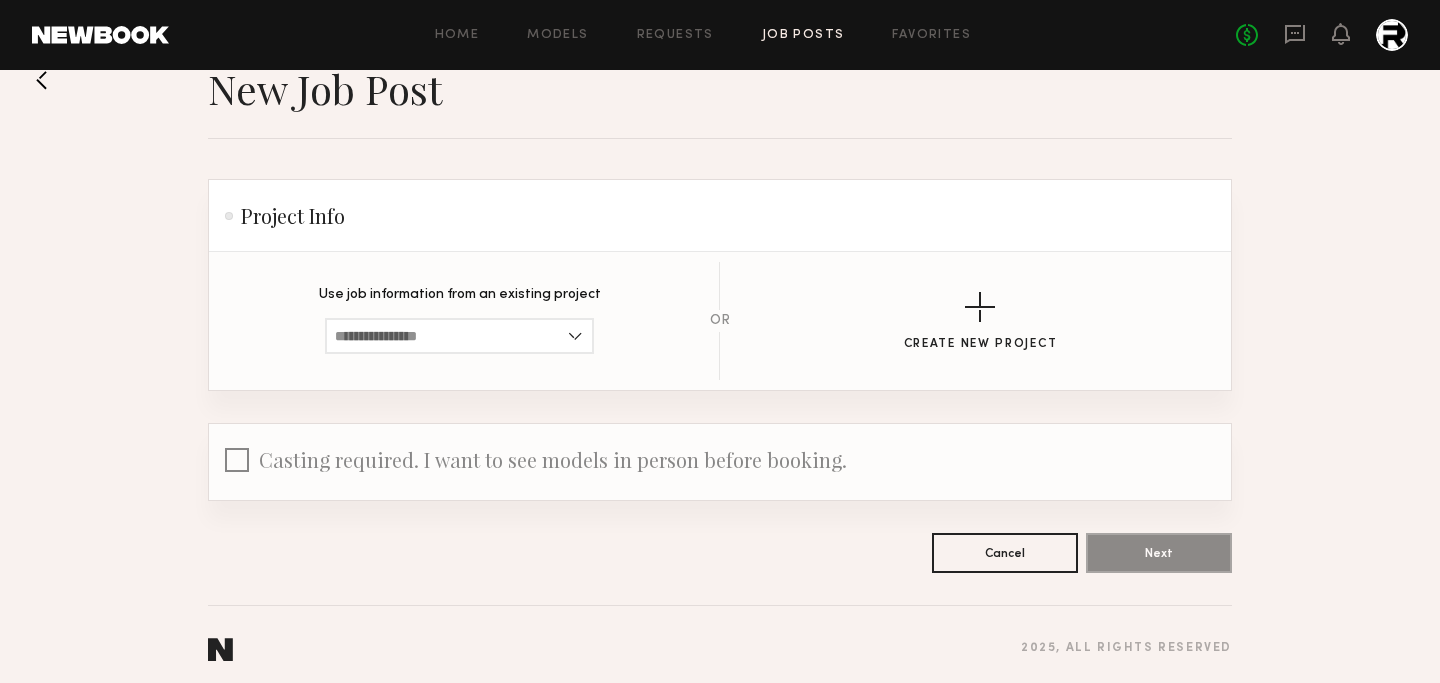 scroll, scrollTop: 49, scrollLeft: 0, axis: vertical 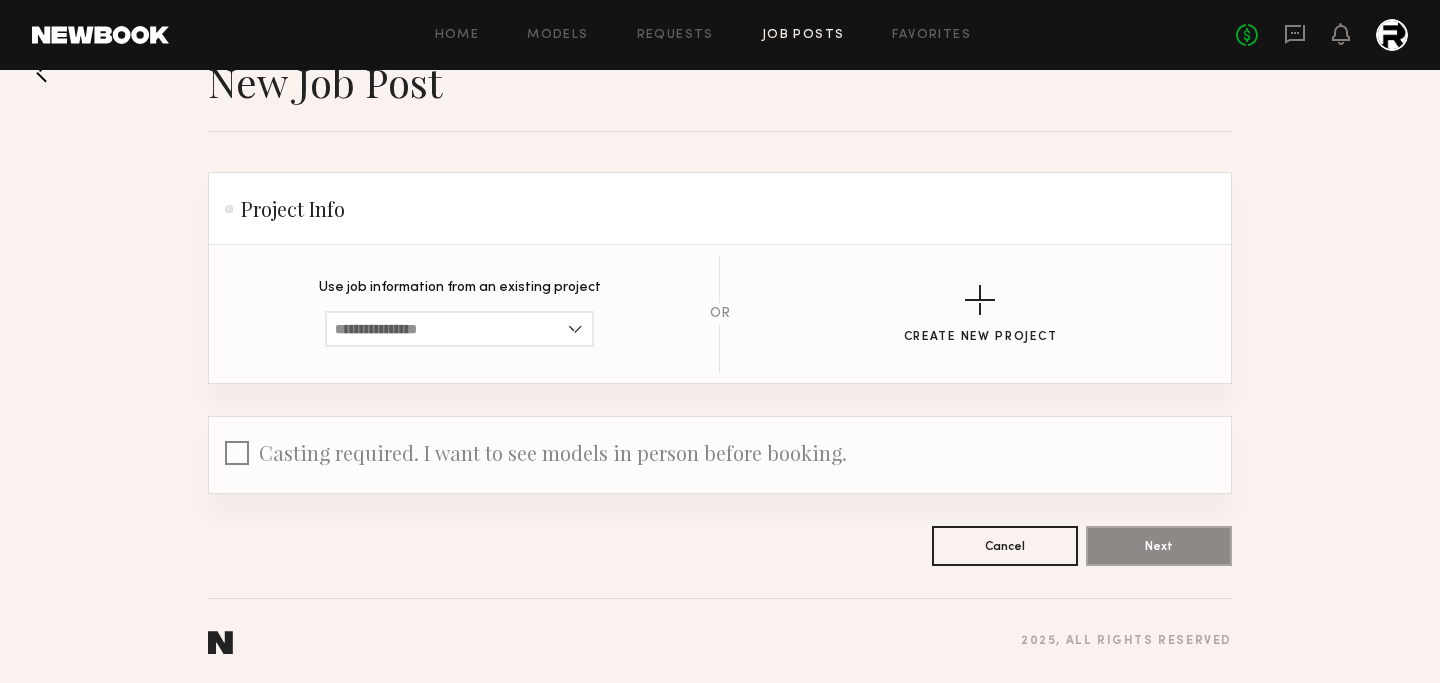 click on "Job Posts" 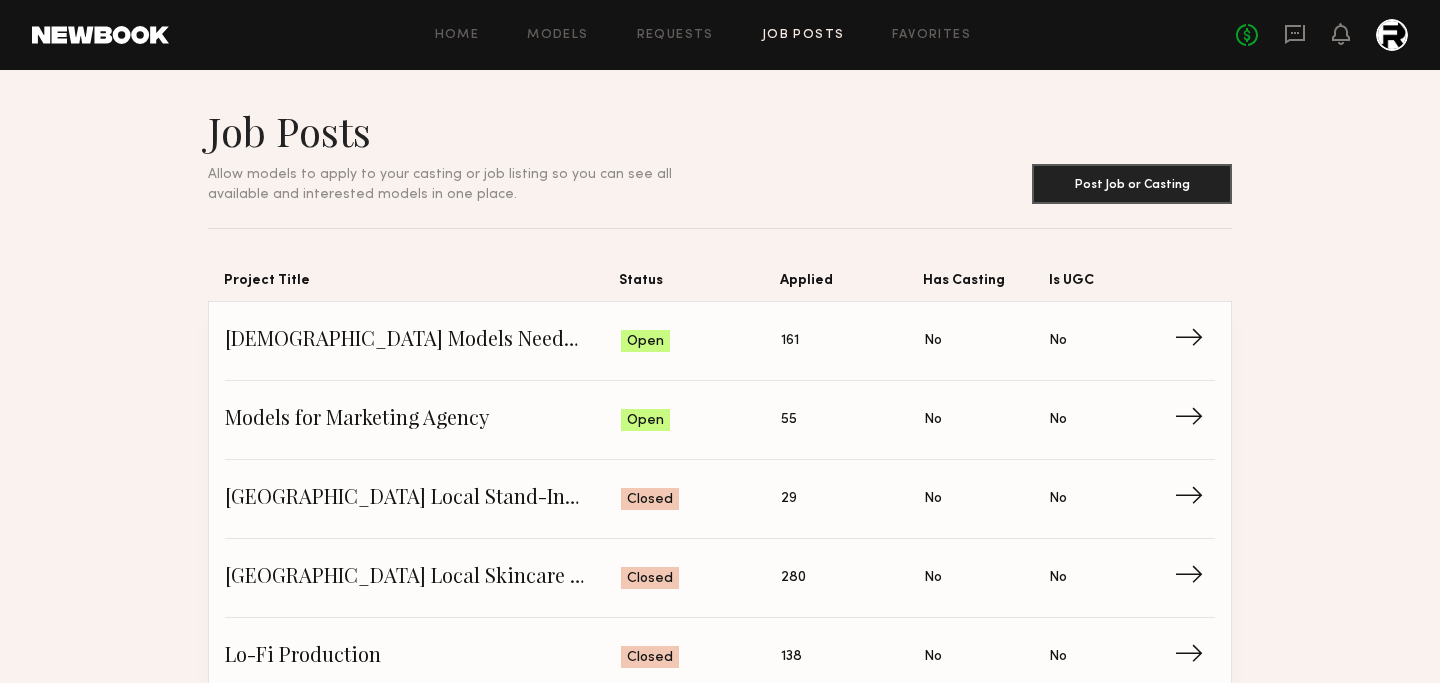 click on "Job Posts Allow models to apply to your casting or job listing so you can see all available and interested models in one place. Post Job or Casting Project Title Status Applied Has Casting Is UGC Female Models Needed for Marketing Agency Status: Open Applied: 161 Has Casting: No Is UGC: No → Models for Marketing Agency Status: Open Applied: 55 Has Casting: No Is UGC: No → San Diego Local Stand-Ins Needed (6/3) Status: Closed Applied: 29 Has Casting: No Is UGC: No → San Diego Local Skincare Models Needed (6/18) Status: Closed Applied: 280 Has Casting: No Is UGC: No → Lo-Fi Production Status: Closed Applied: 138 Has Casting: No Is UGC: No → Social & Digital VM Status: Closed Applied: 141 Has Casting: No Is UGC: No → San Diego Hand Model Needed Status: Closed Applied: 124 Has Casting: No Is UGC: No → Raw Sugar-Female Models Needed Status: Closed Applied: 509 Has Casting: No Is UGC: No → Hair & Hand Models Needed (Friday 12/20) Status: Closed Applied: 119 Has Casting: No Is UGC: No → Status: 72" 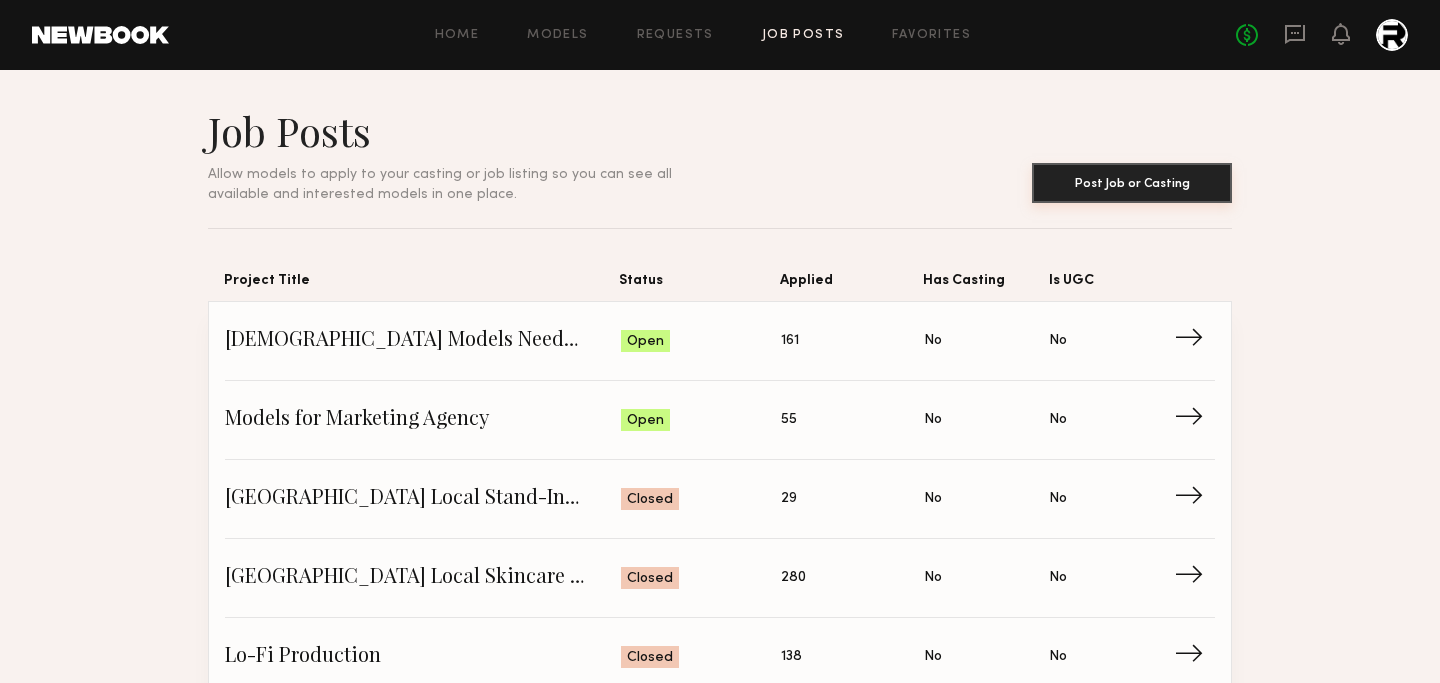 click on "Post Job or Casting" 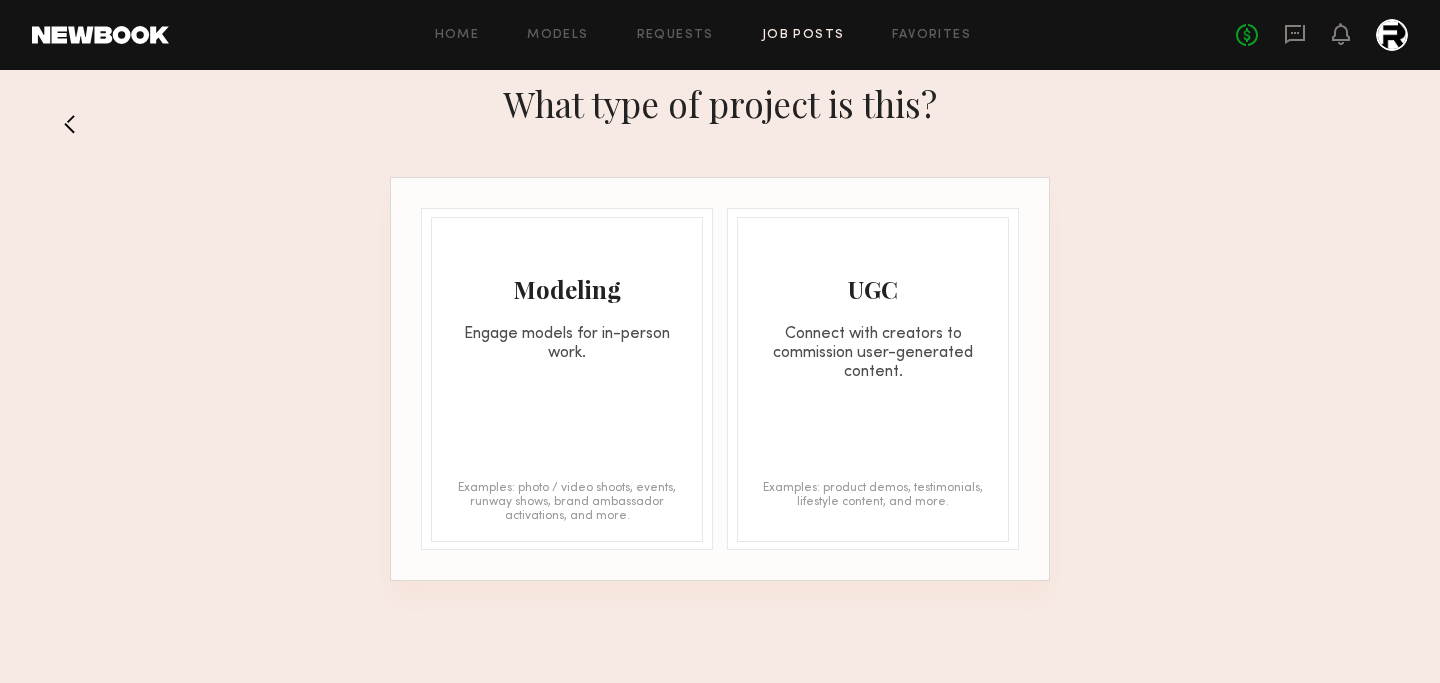click on "Modeling Engage models for in-person work." 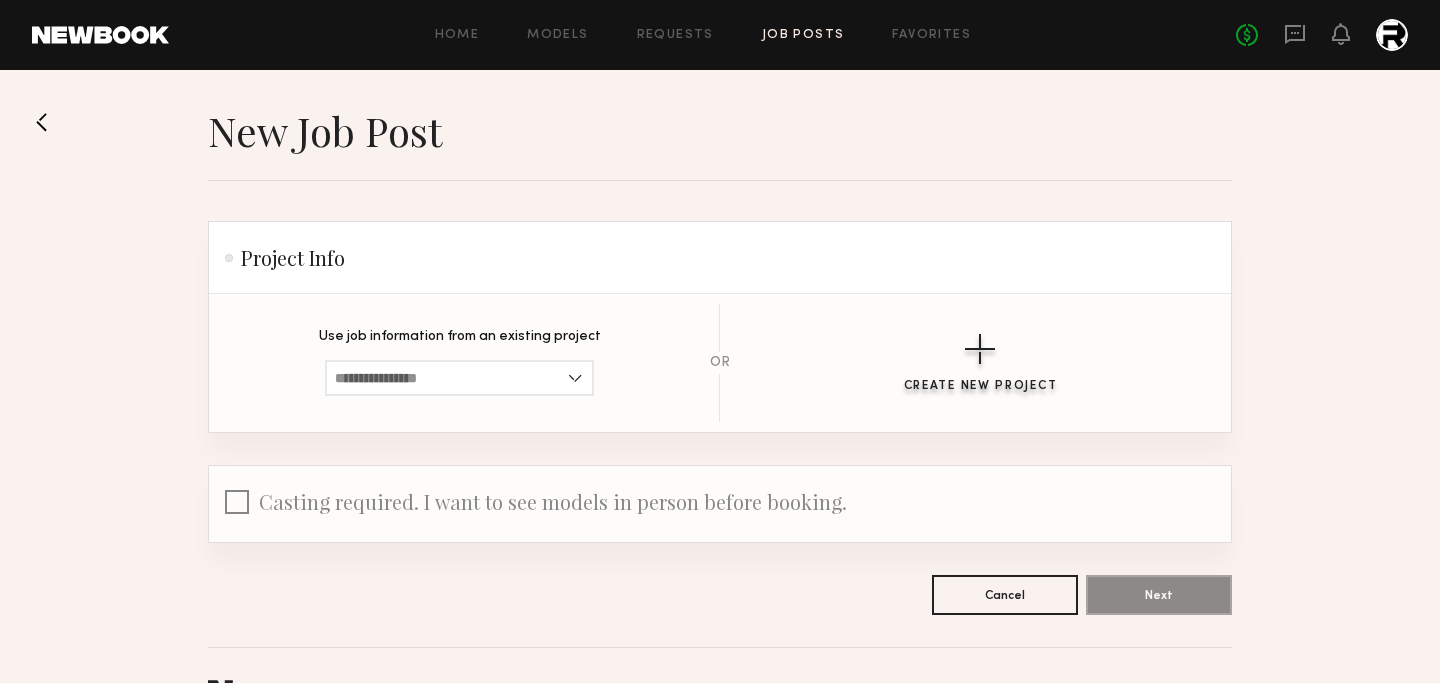 click on "Create New Project" 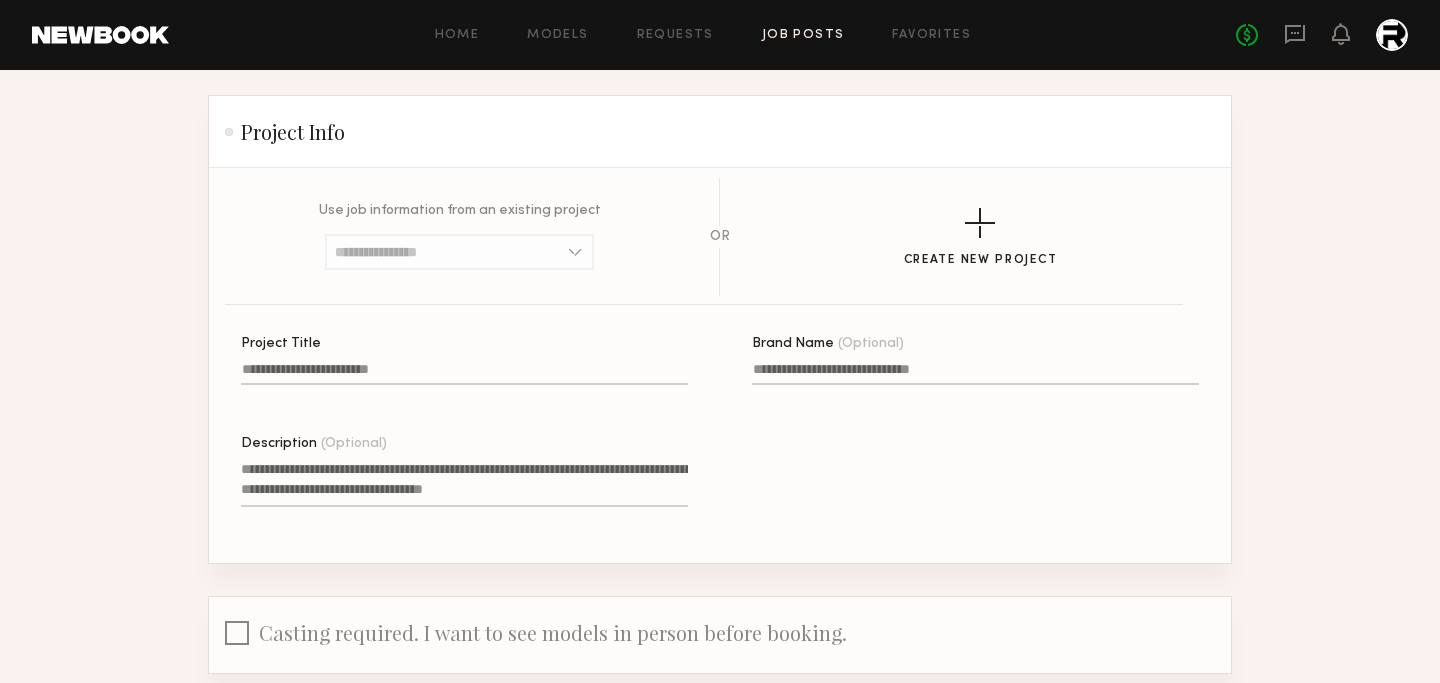 scroll, scrollTop: 129, scrollLeft: 0, axis: vertical 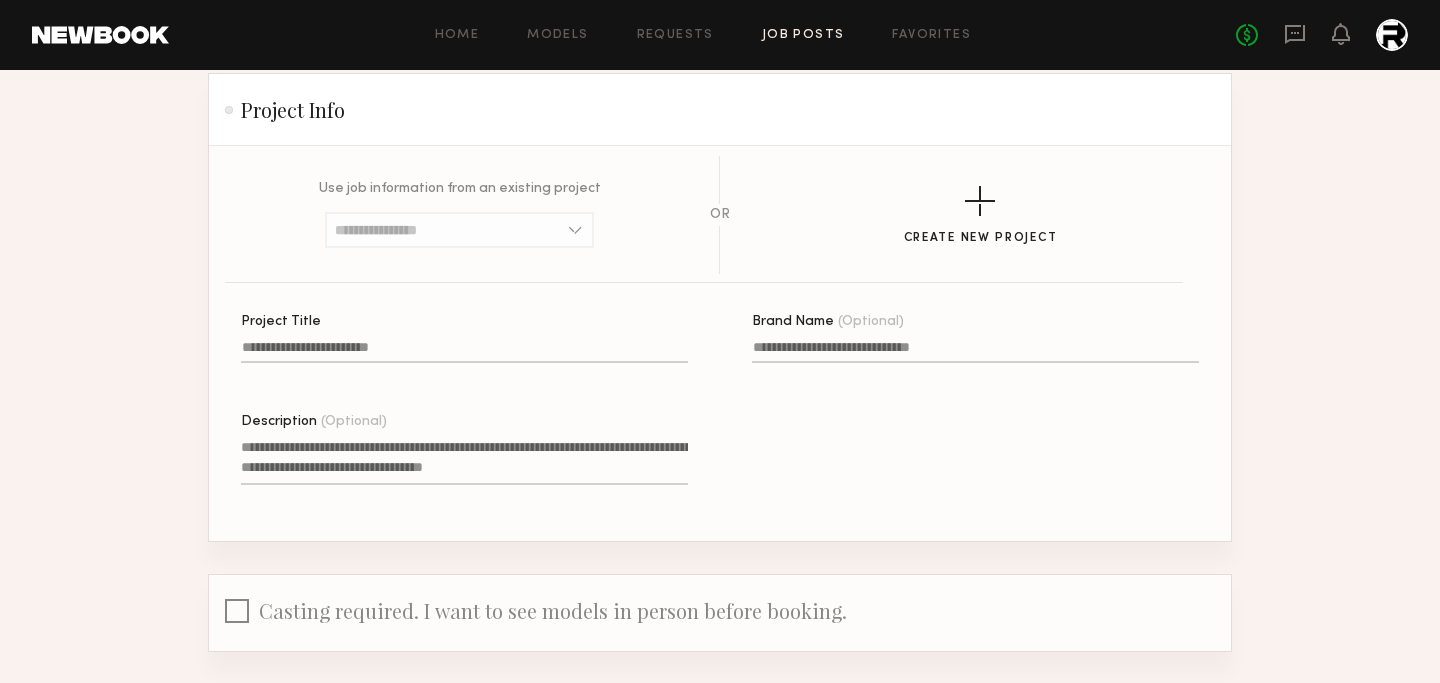 click on "Description (Optional)" 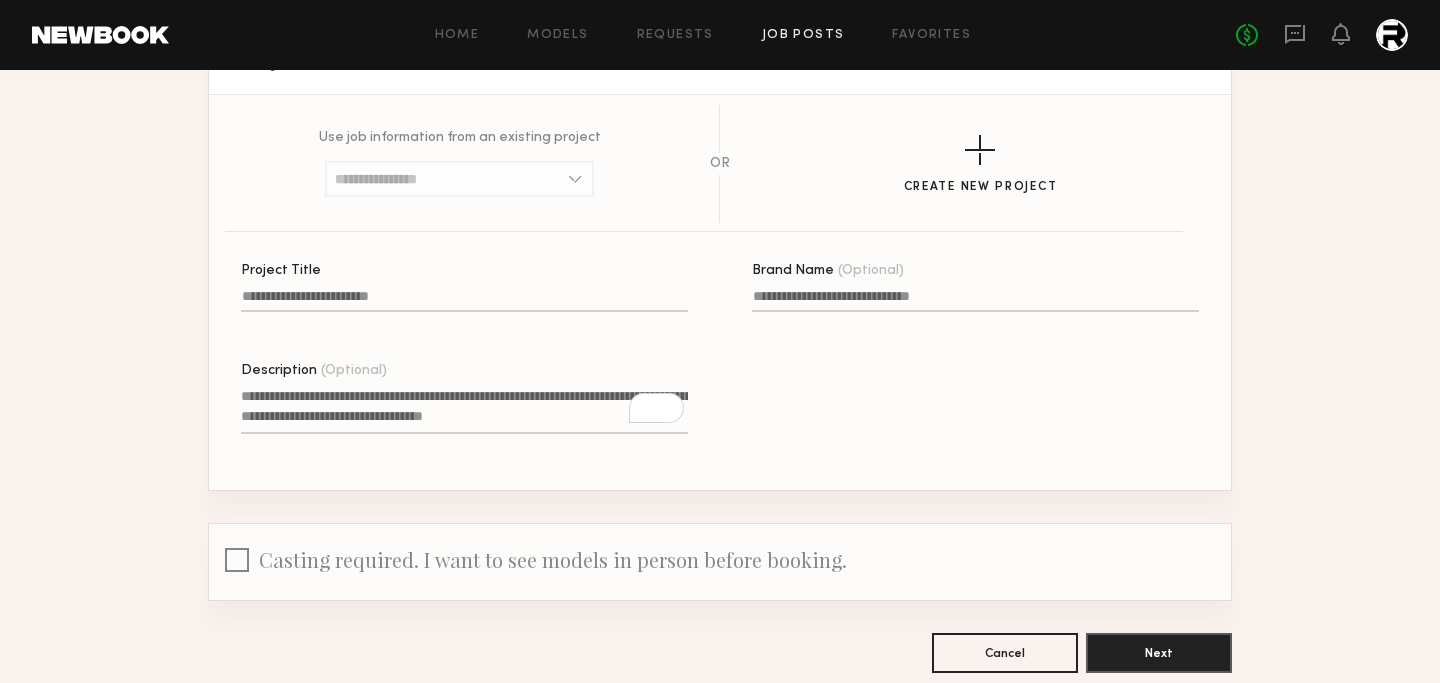 scroll, scrollTop: 192, scrollLeft: 0, axis: vertical 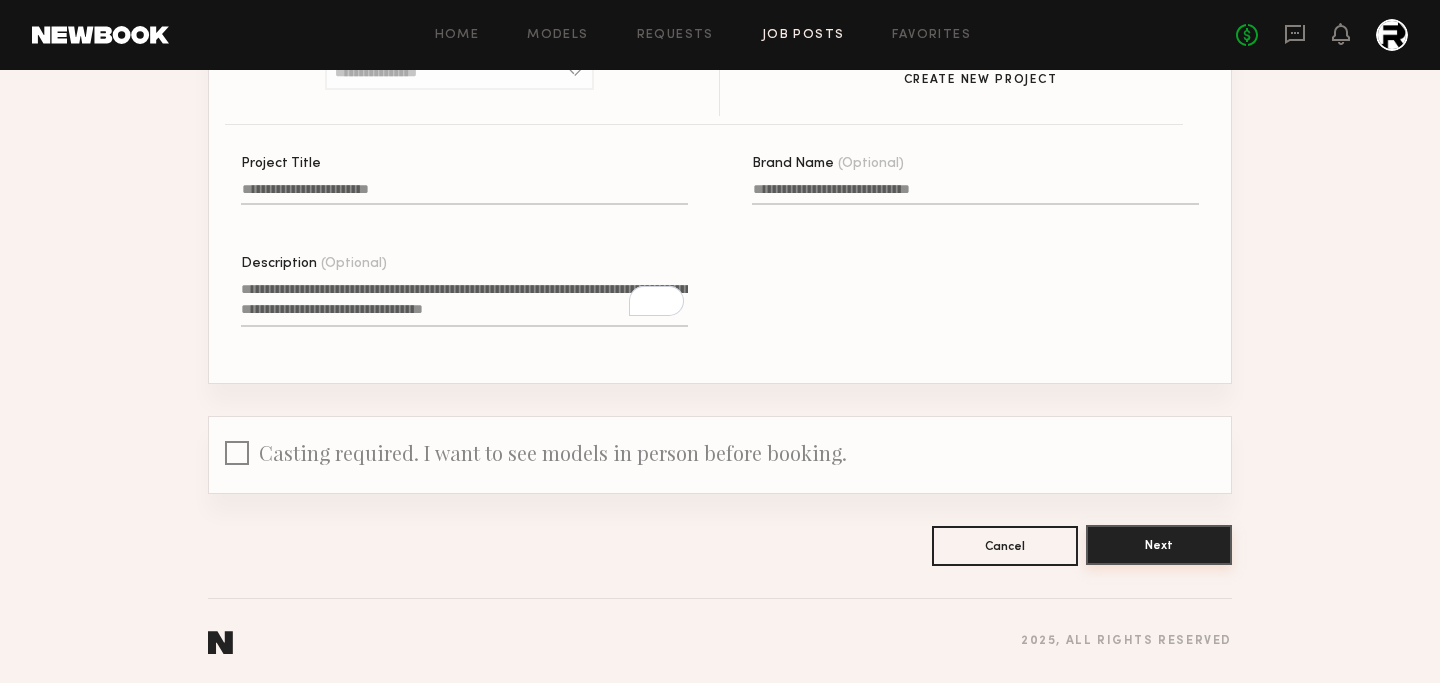 click on "Next" 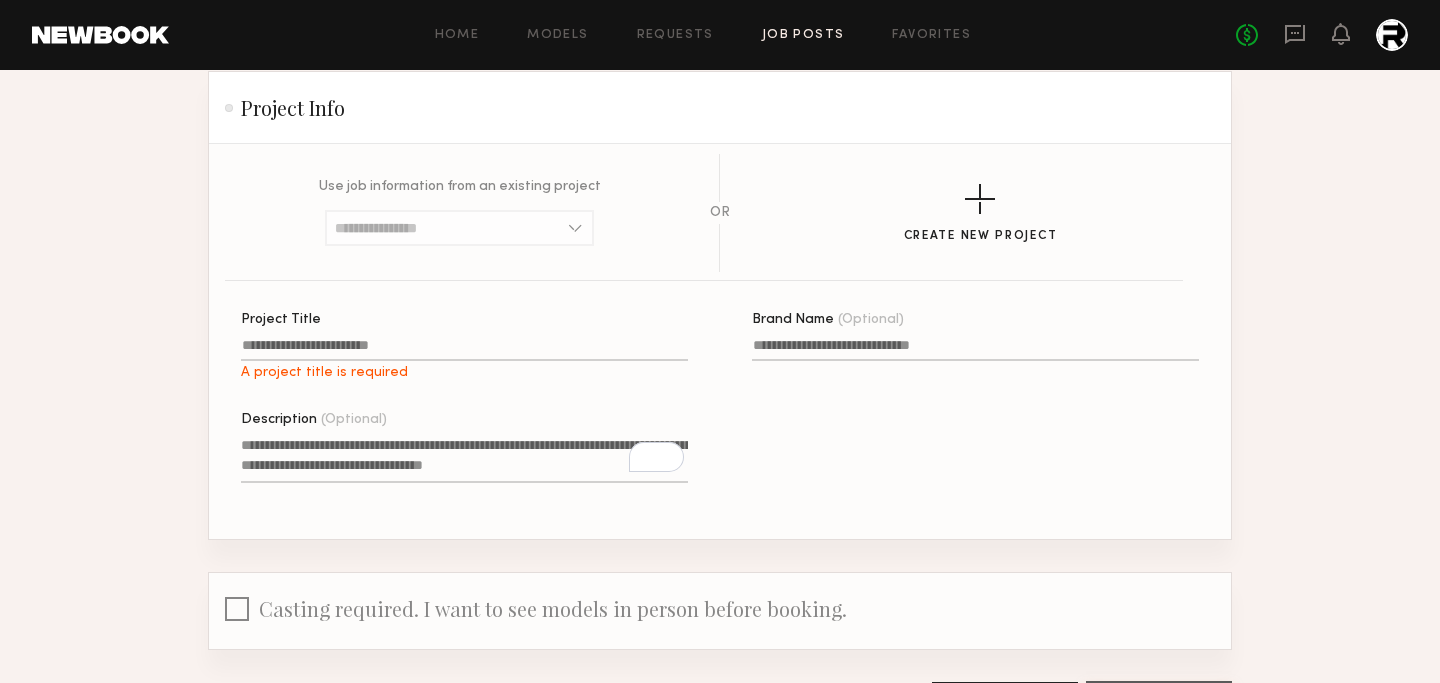 scroll, scrollTop: 96, scrollLeft: 0, axis: vertical 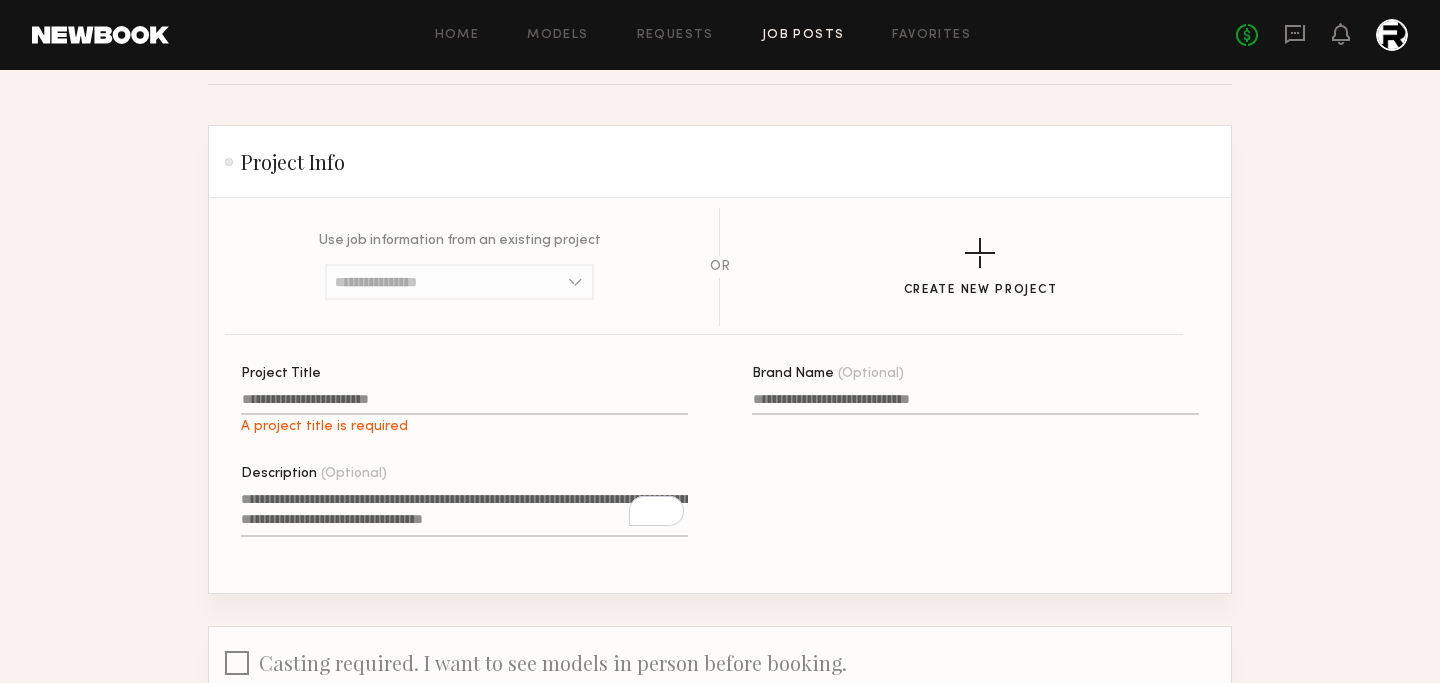 click on "Project Title A project title is required" 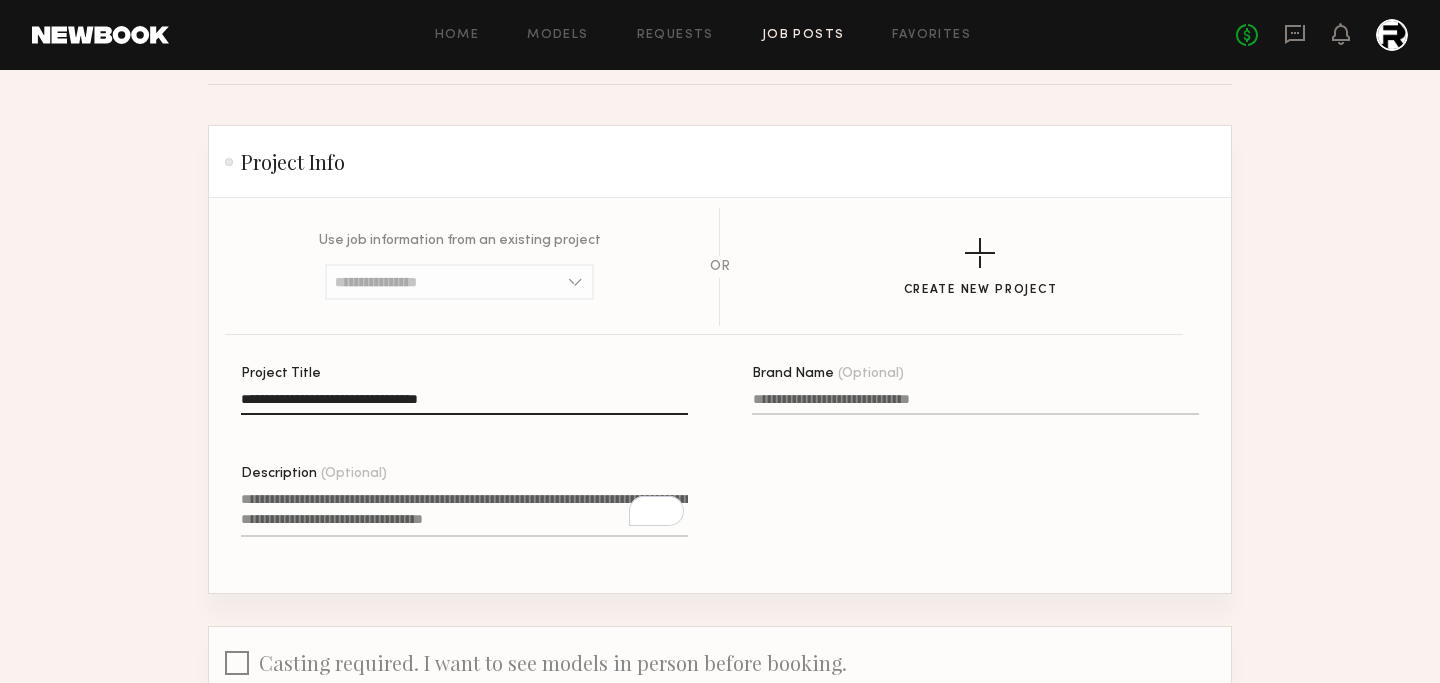 type on "**********" 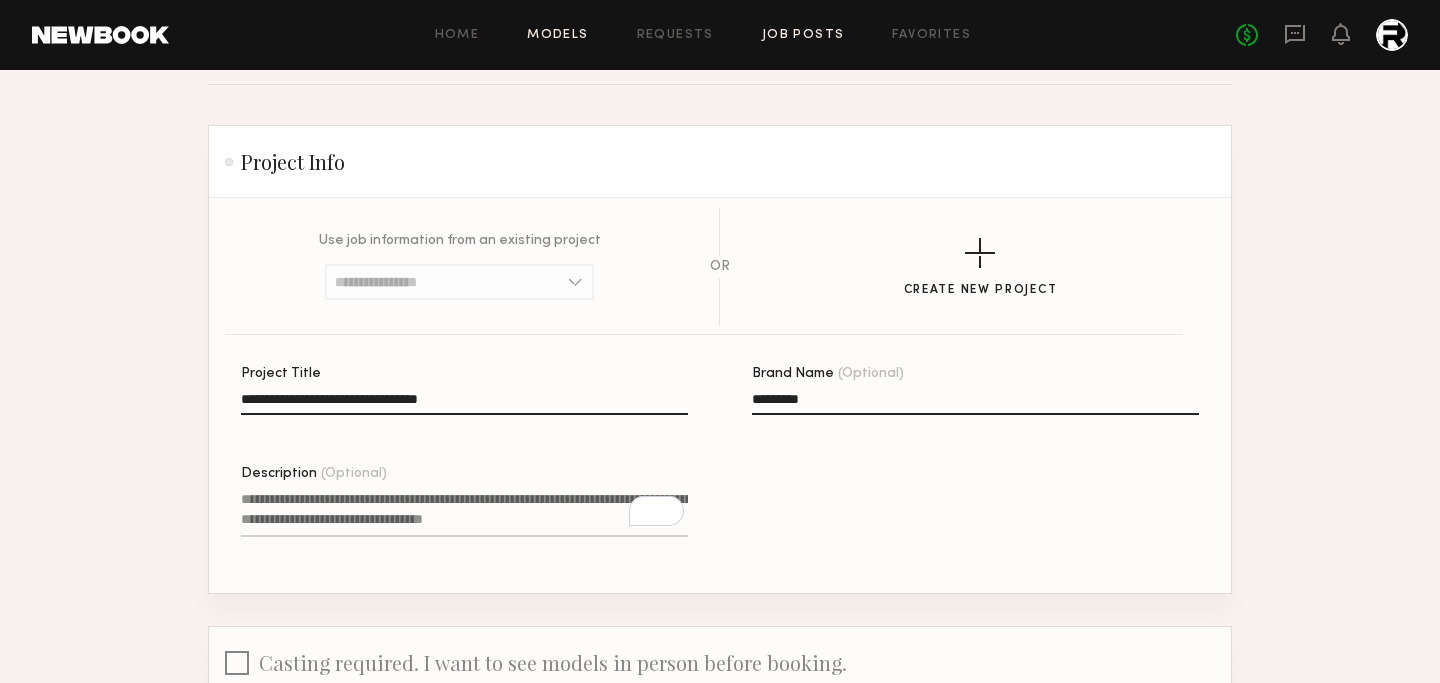 type on "********" 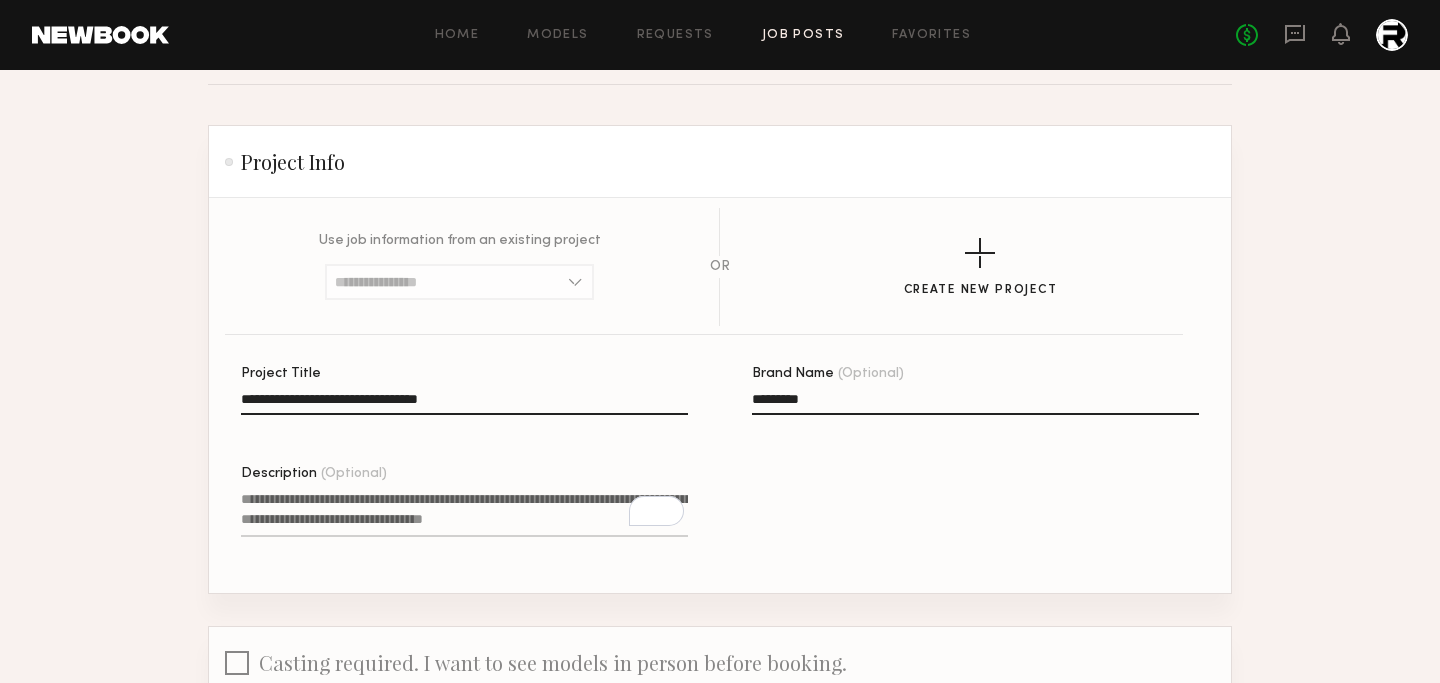 click on "Description (Optional)" 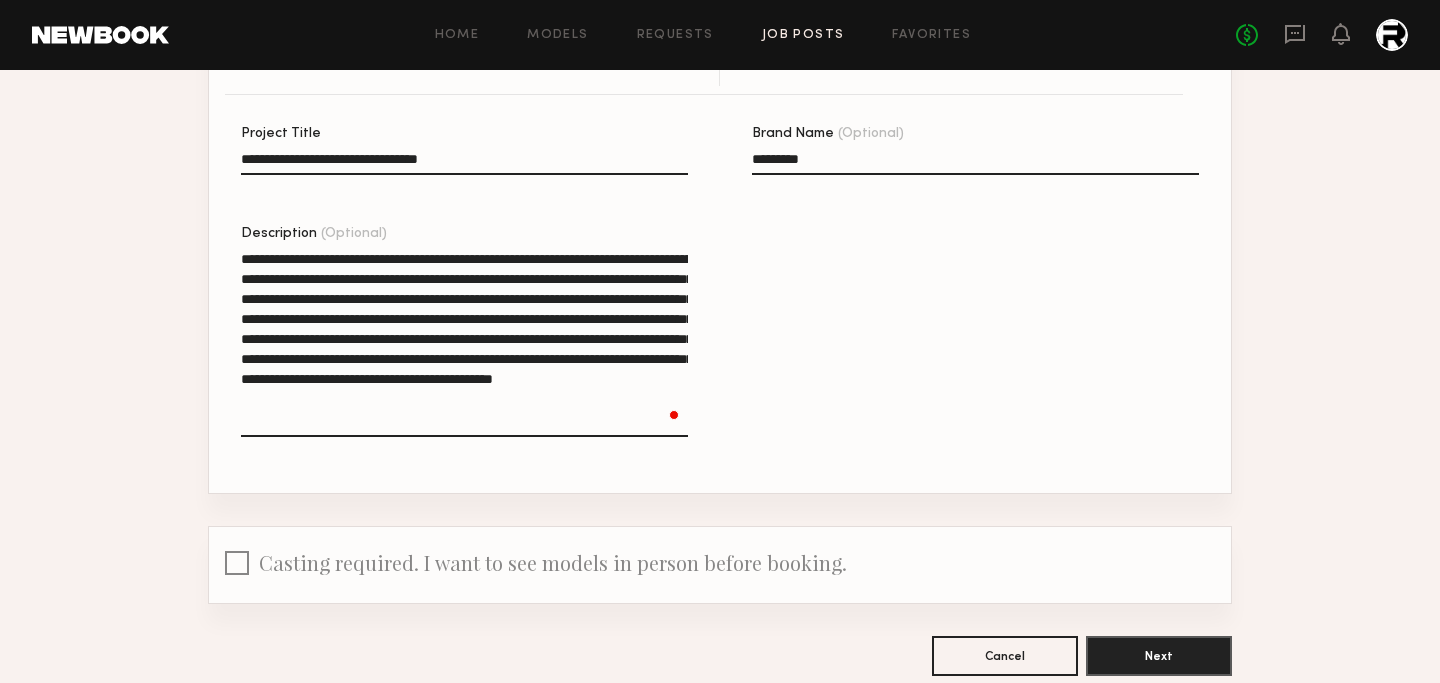 scroll, scrollTop: 337, scrollLeft: 0, axis: vertical 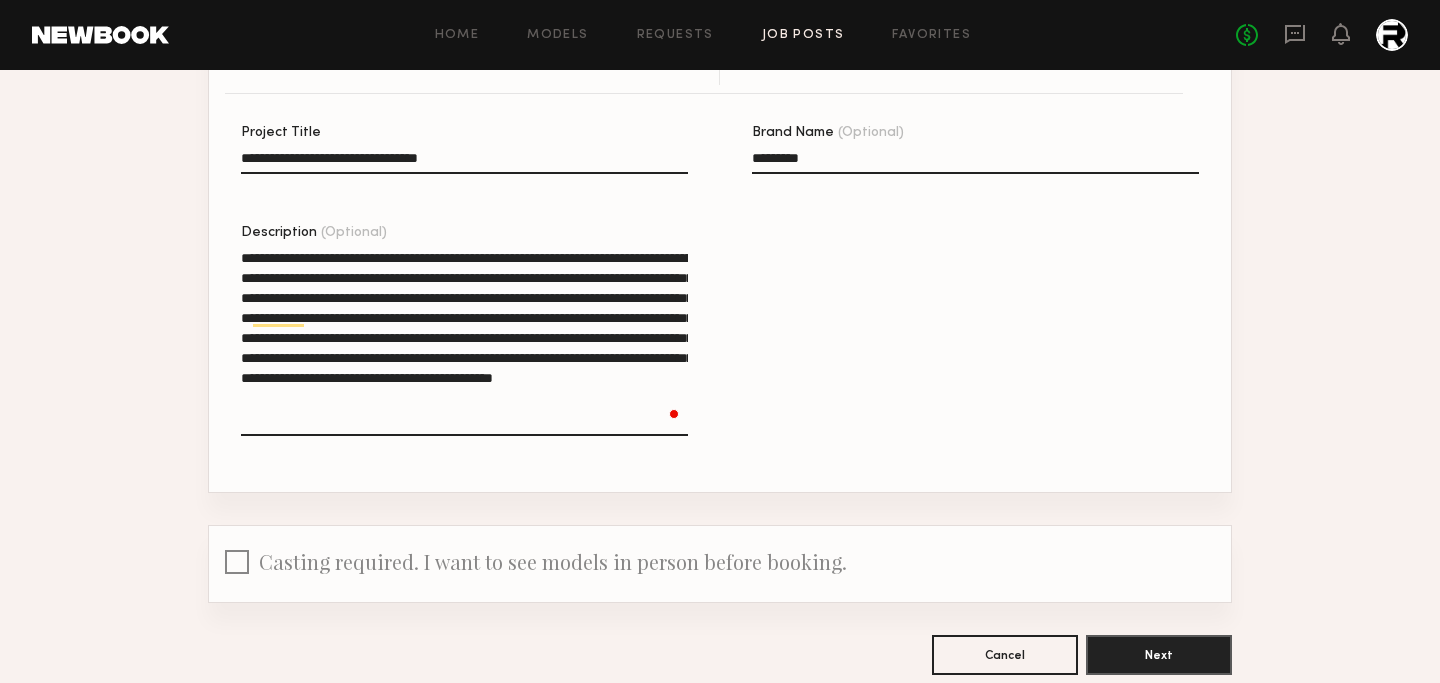 type on "**********" 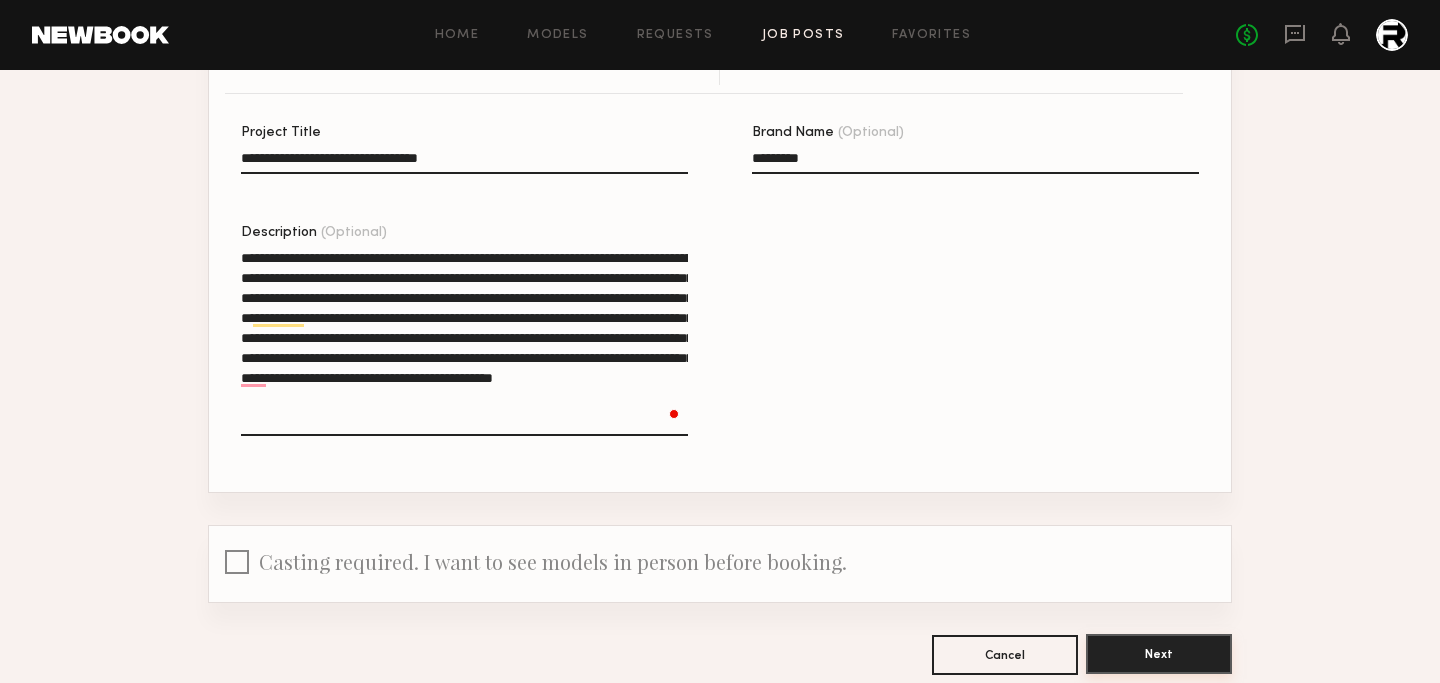 click on "Next" 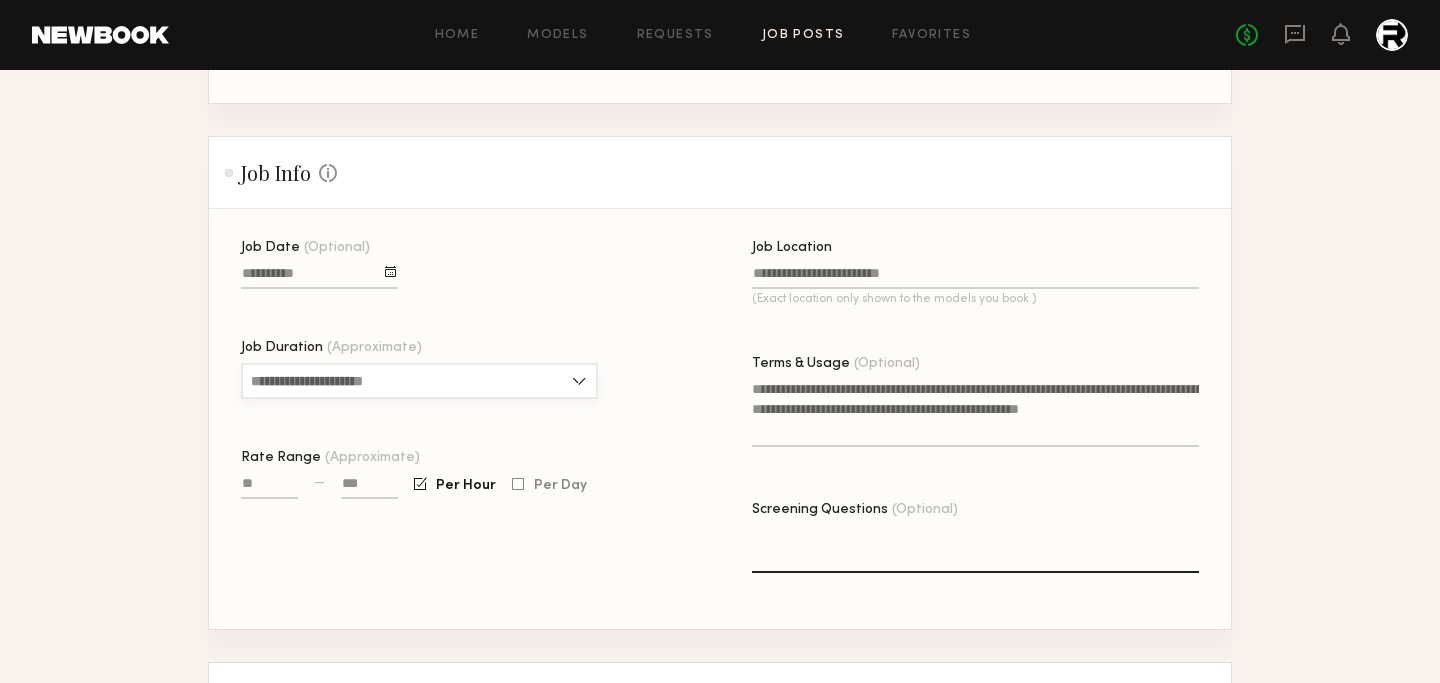 scroll, scrollTop: 573, scrollLeft: 0, axis: vertical 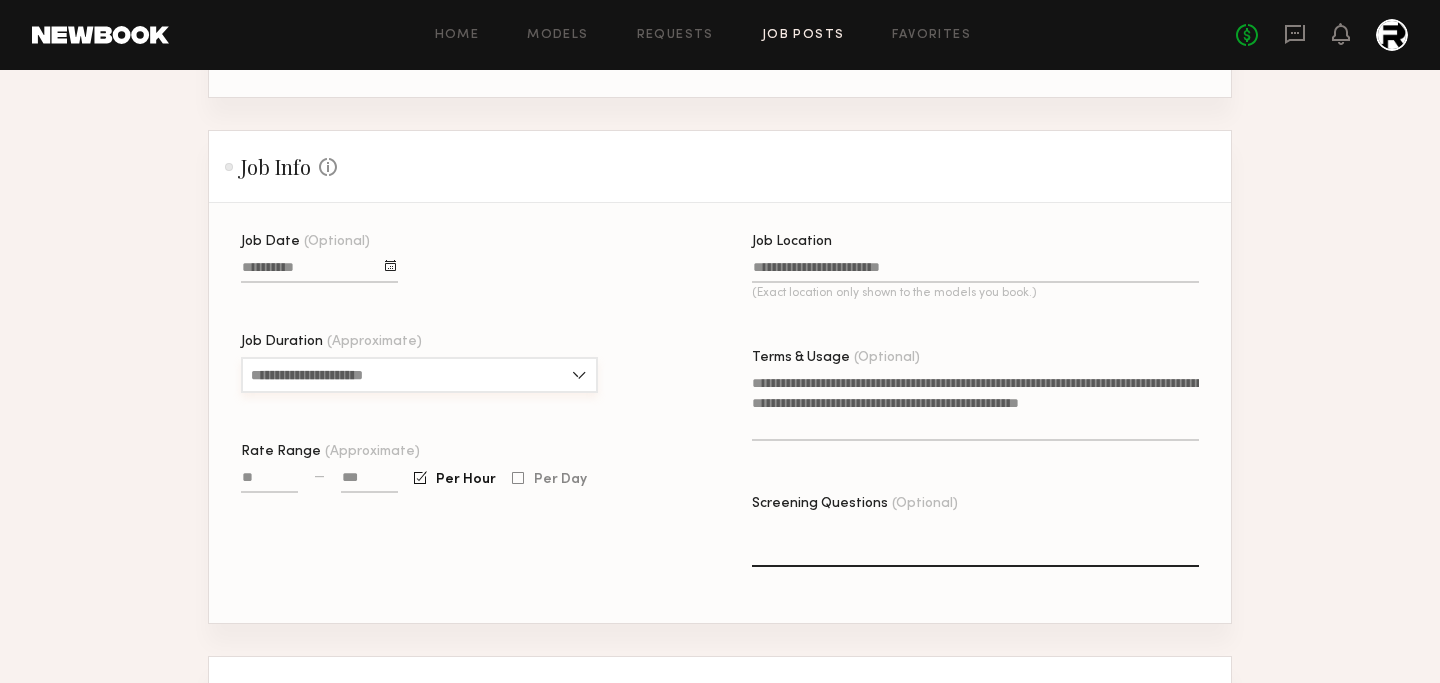 click on "Job Duration (Approximate)" at bounding box center (419, 375) 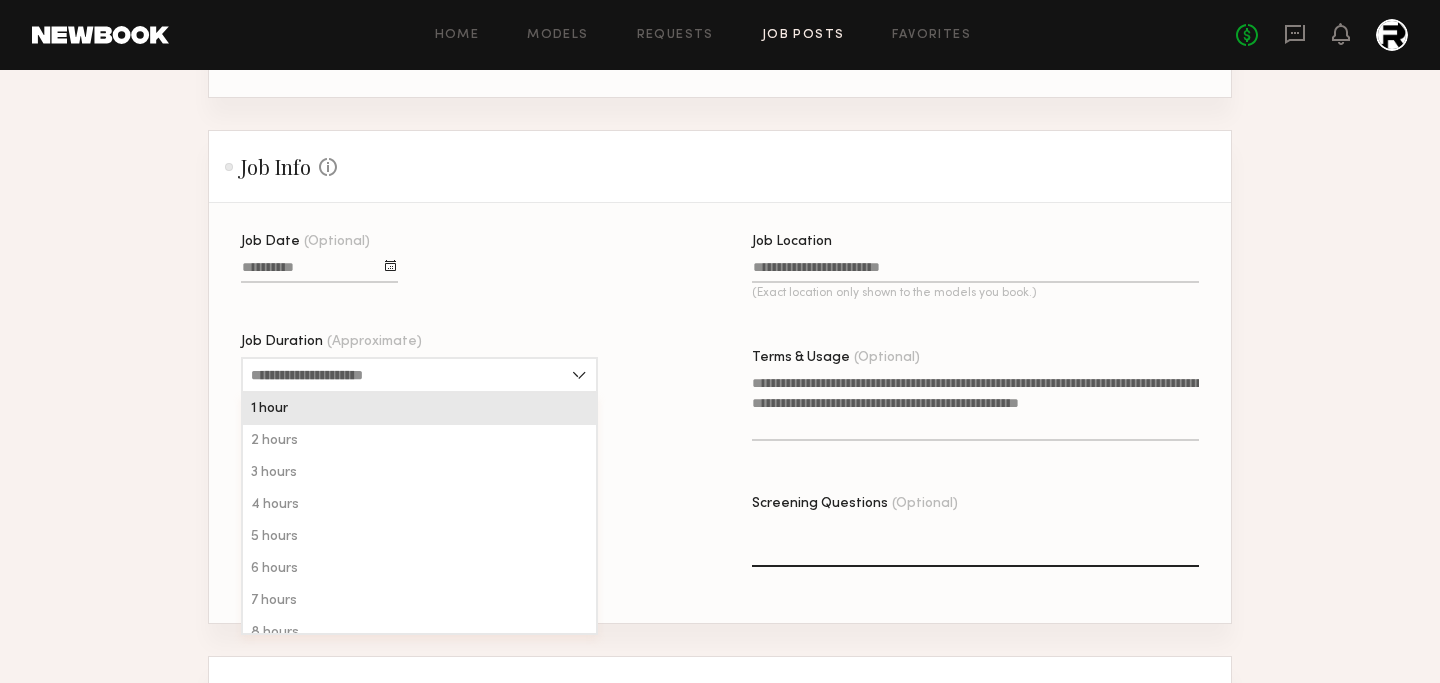 click on "Job Date (Optional) Job Duration (Approximate) 1 hour 2 hours 3 hours 4 hours 5 hours 6 hours 7 hours 8 hours 8+ hours Please select job duration Rate Range (Approximate) — Per Hour Per Day" 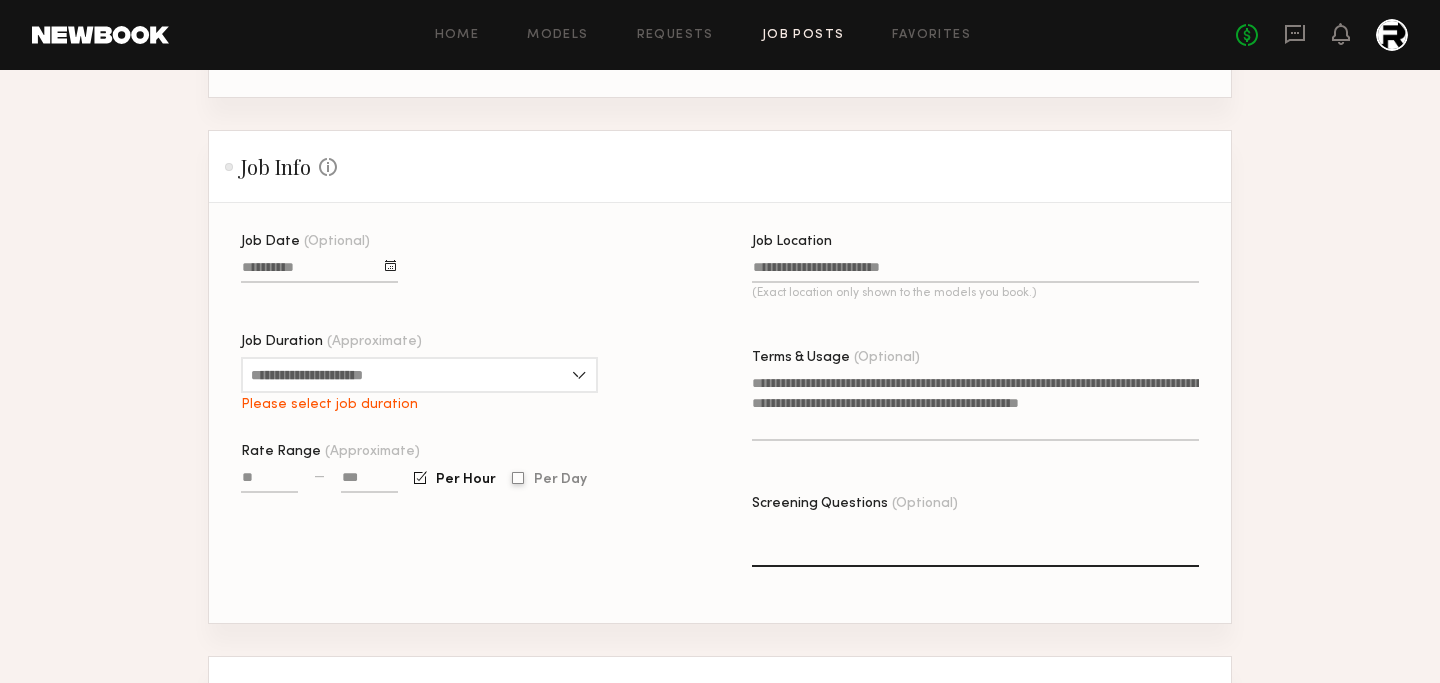click on "Per Day" 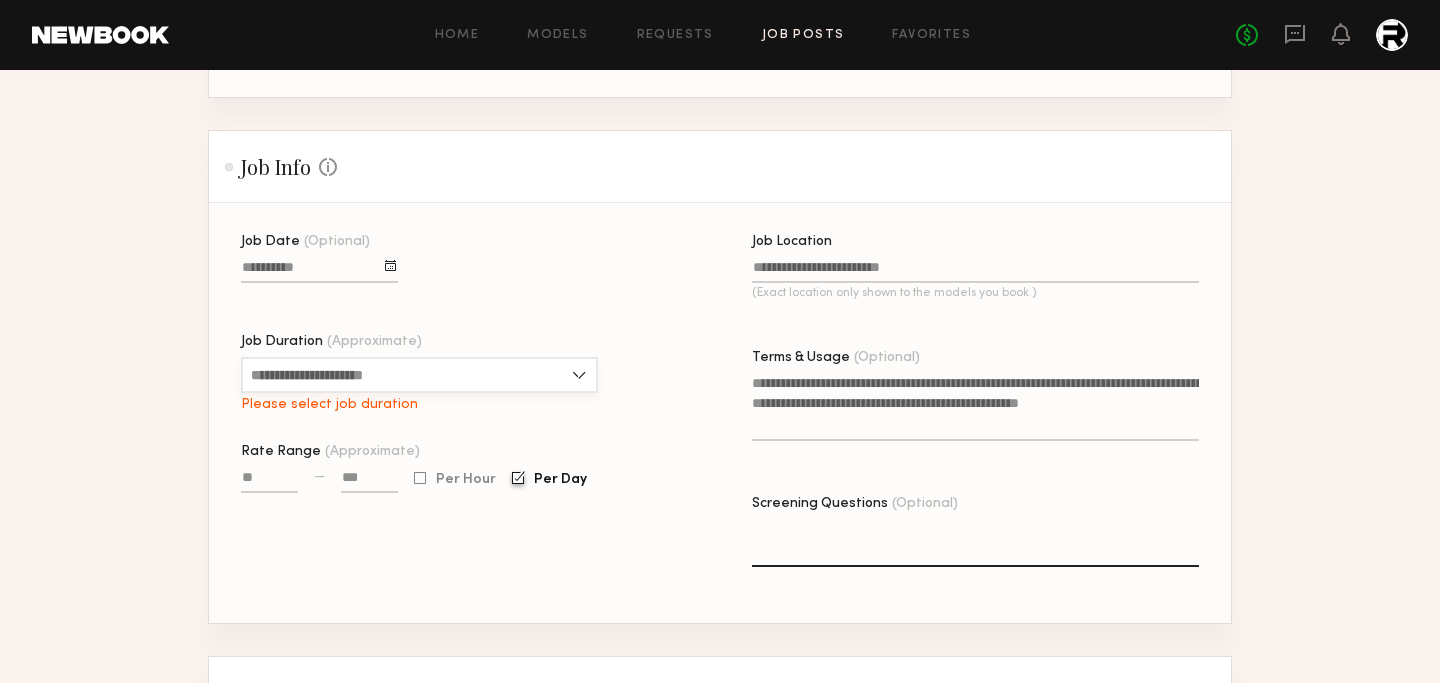click on "Job Duration (Approximate)" at bounding box center (419, 375) 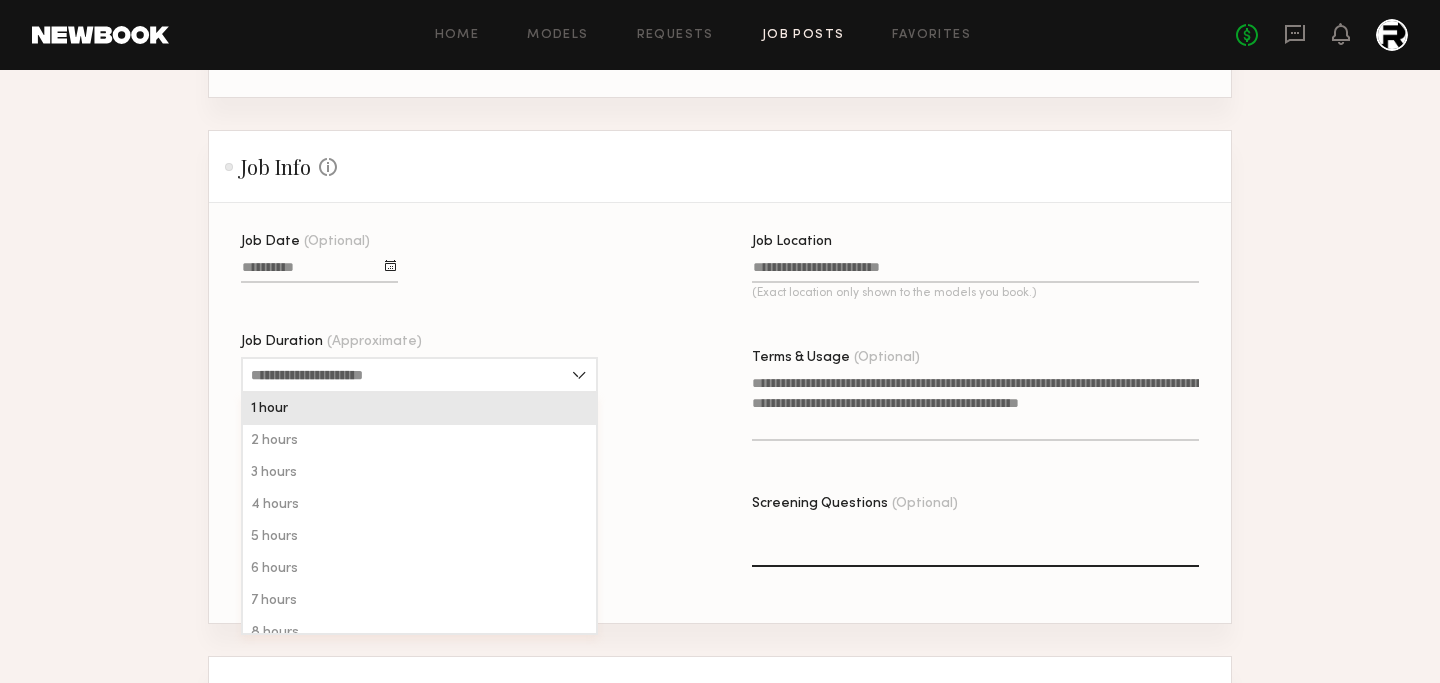 click on "Job Duration (Approximate)" 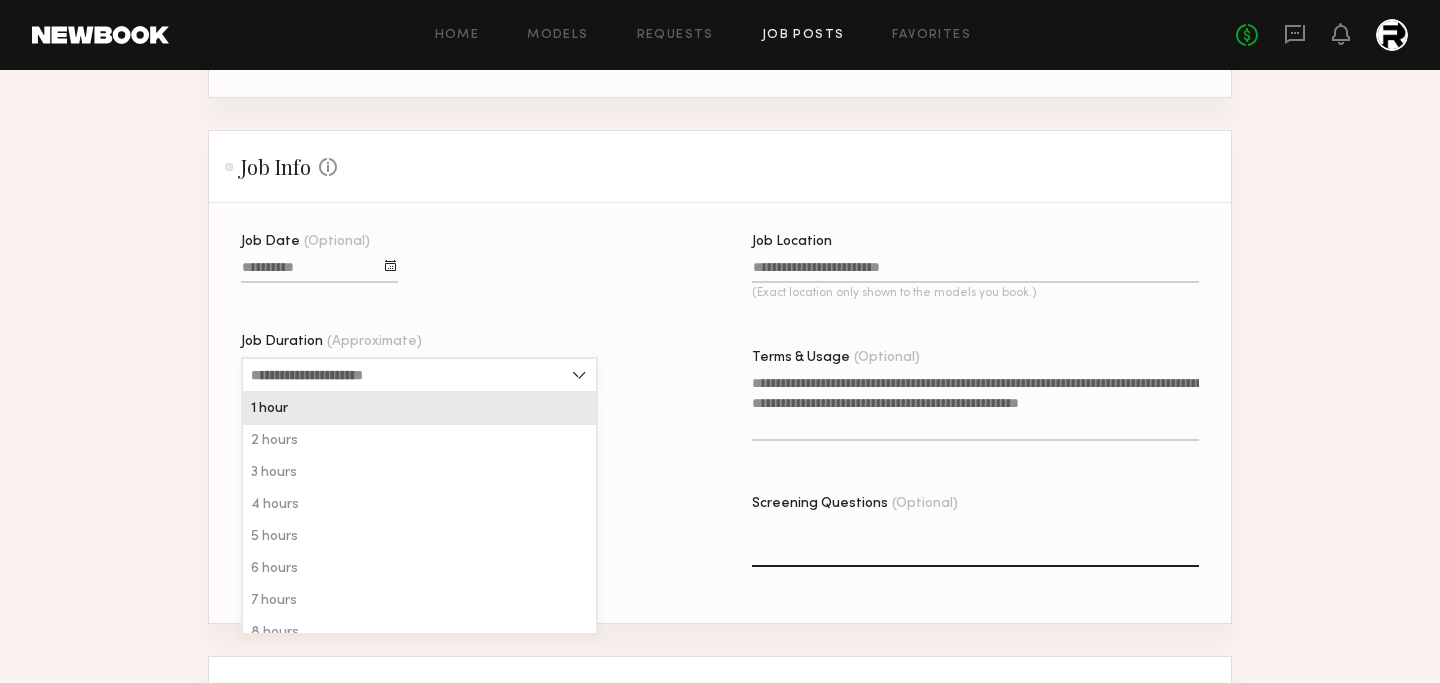 click on "Job Duration (Approximate)" at bounding box center (419, 375) 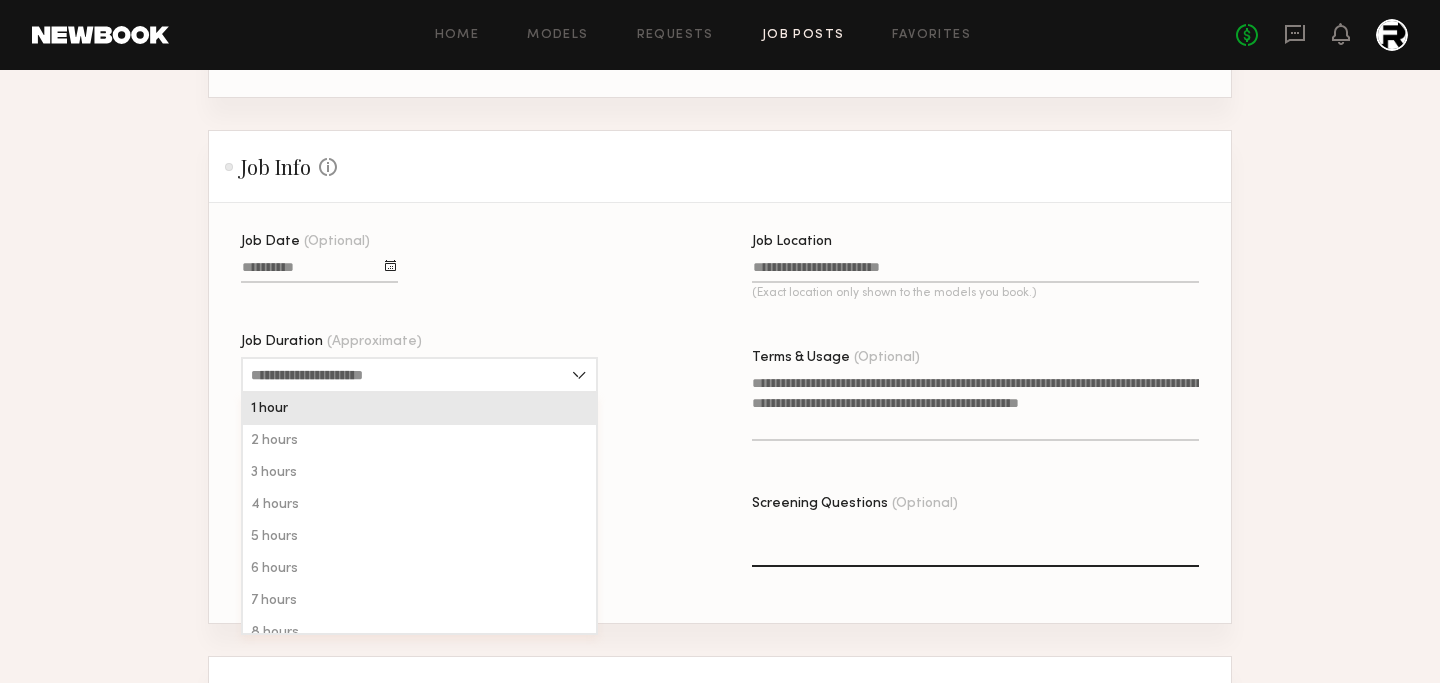 click on "Job Date (Optional) Job Duration (Approximate) 1 hour 2 hours 3 hours 4 hours 5 hours 6 hours 7 hours 8 hours 8+ hours Please select job duration Rate Range (Approximate) — Per Hour Per Day" 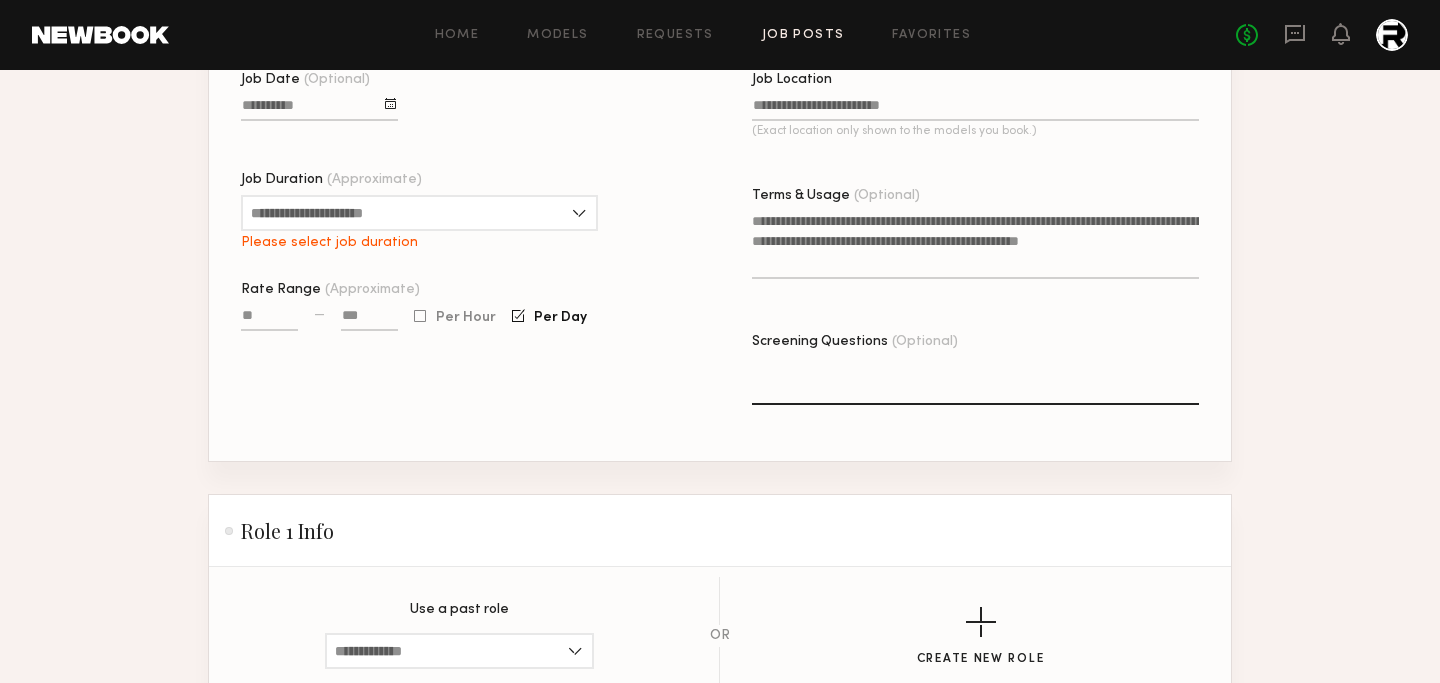 scroll, scrollTop: 778, scrollLeft: 0, axis: vertical 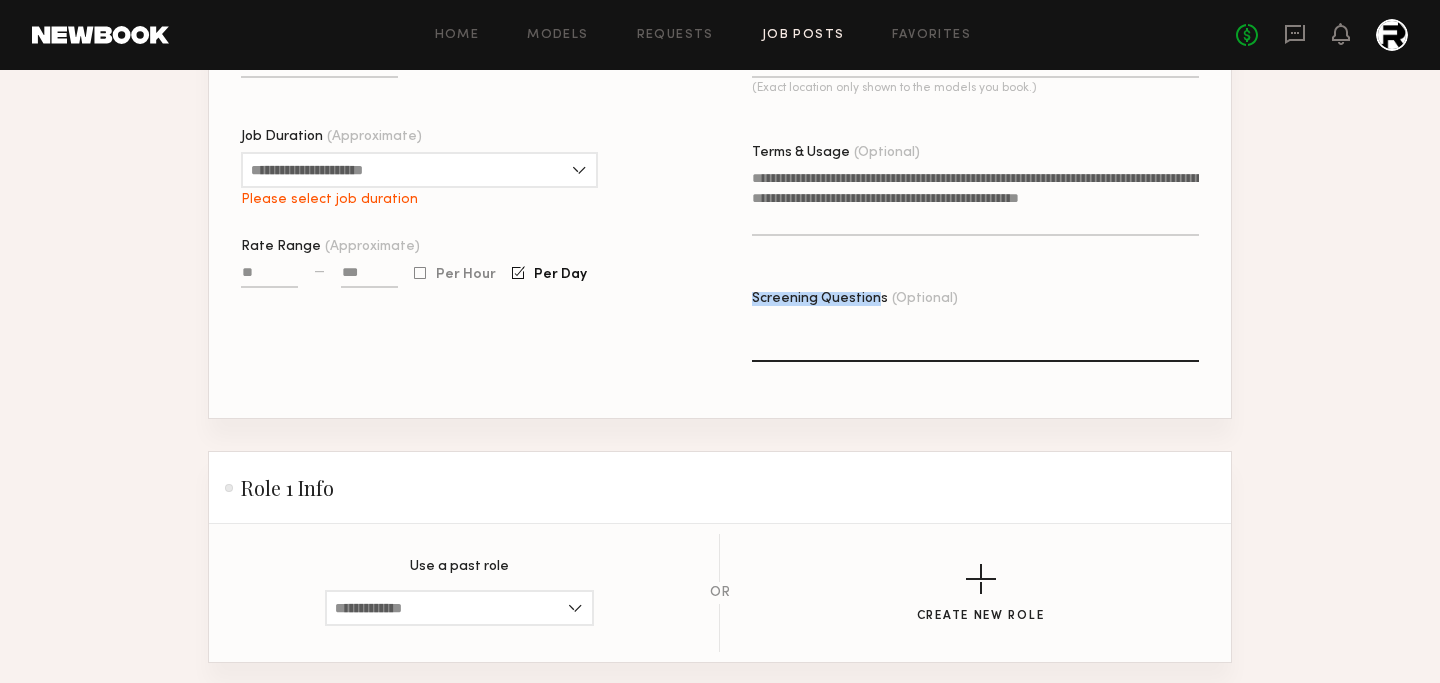 drag, startPoint x: 746, startPoint y: 277, endPoint x: 877, endPoint y: 273, distance: 131.06105 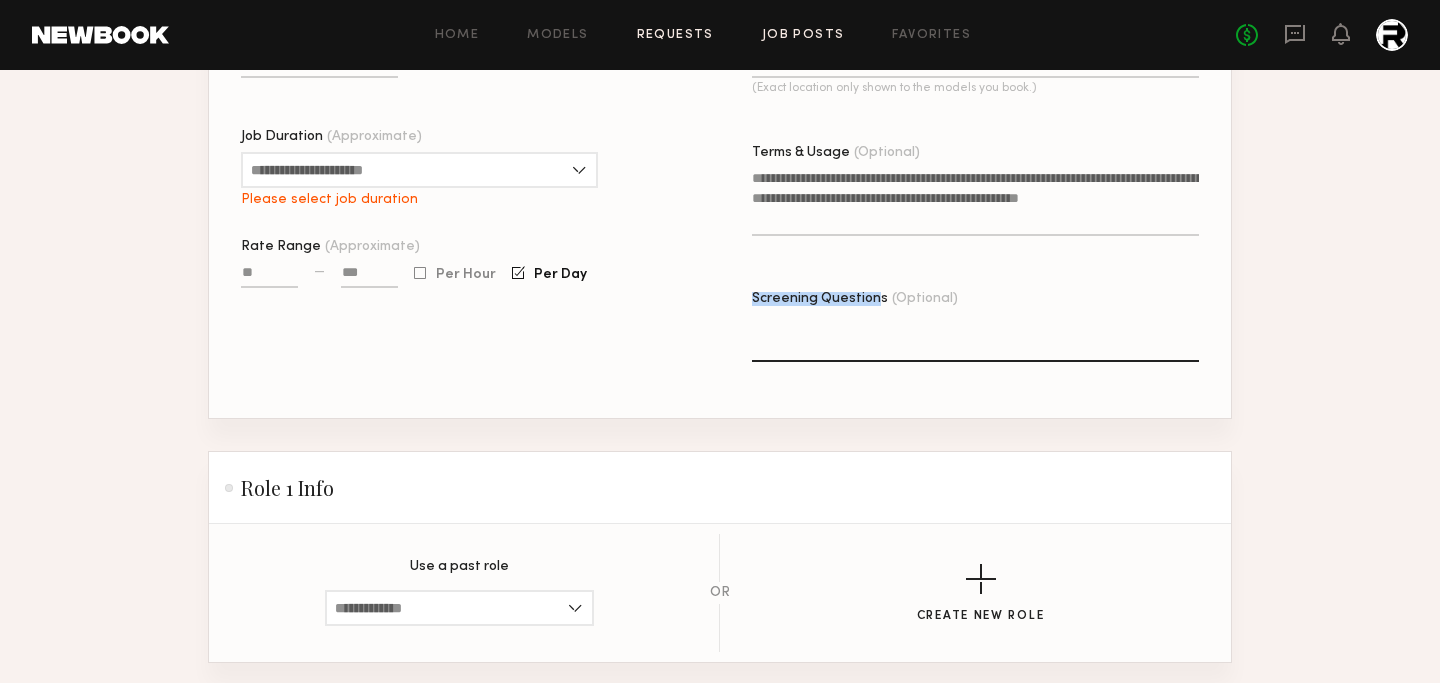 click on "Requests" 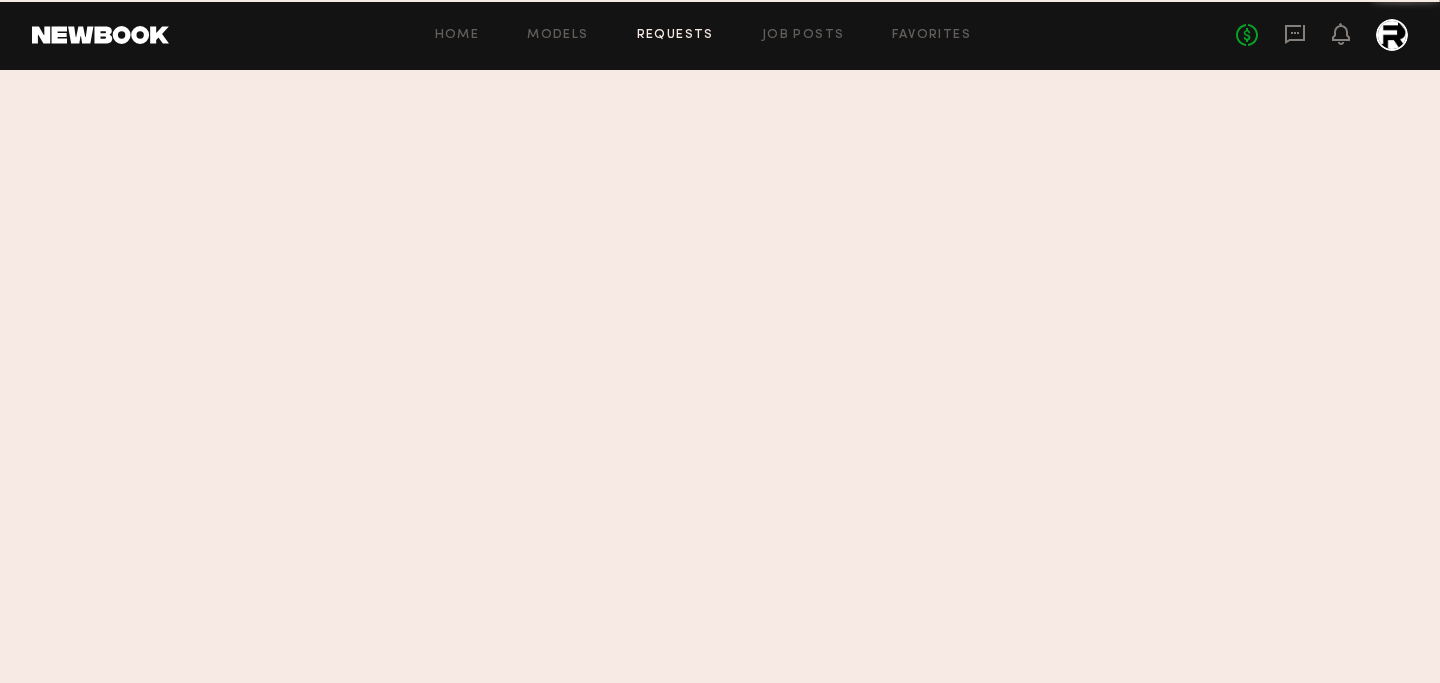 scroll, scrollTop: 0, scrollLeft: 0, axis: both 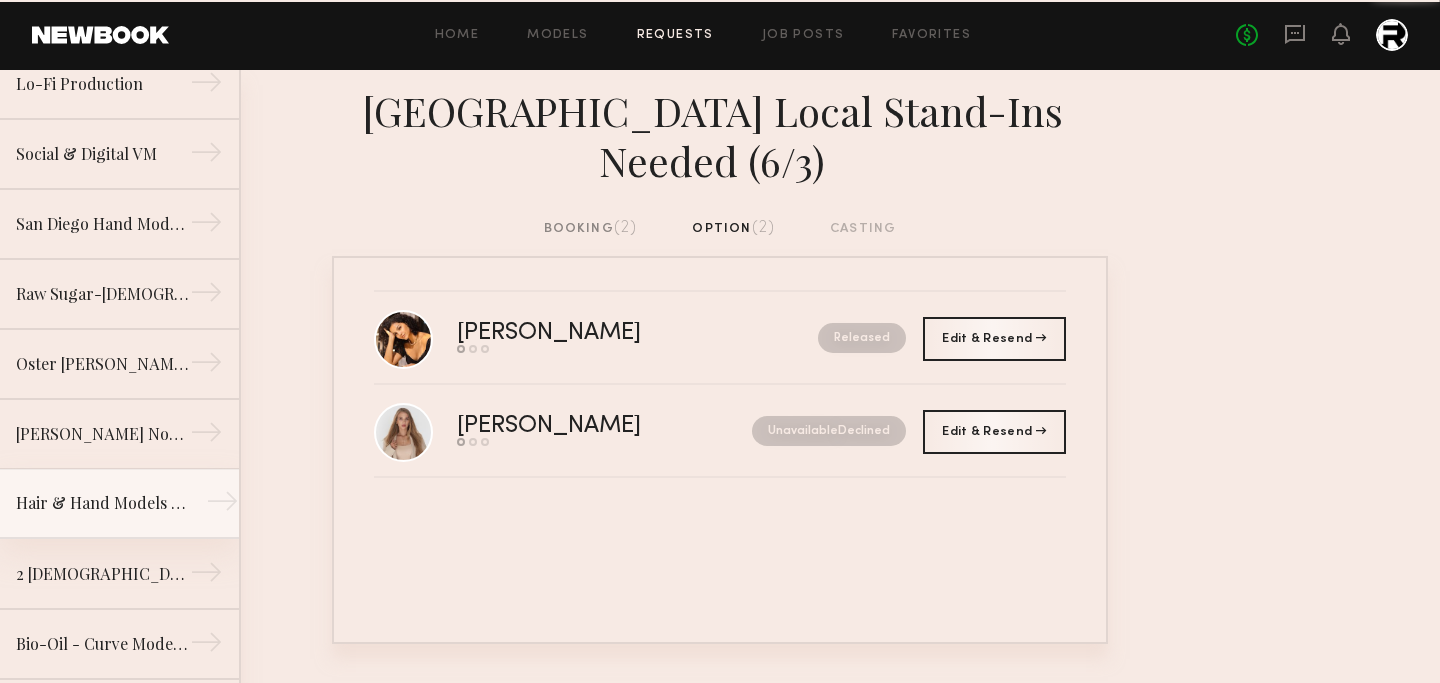 click on "Hair & Hand Models Needed (Friday 12/20) →" 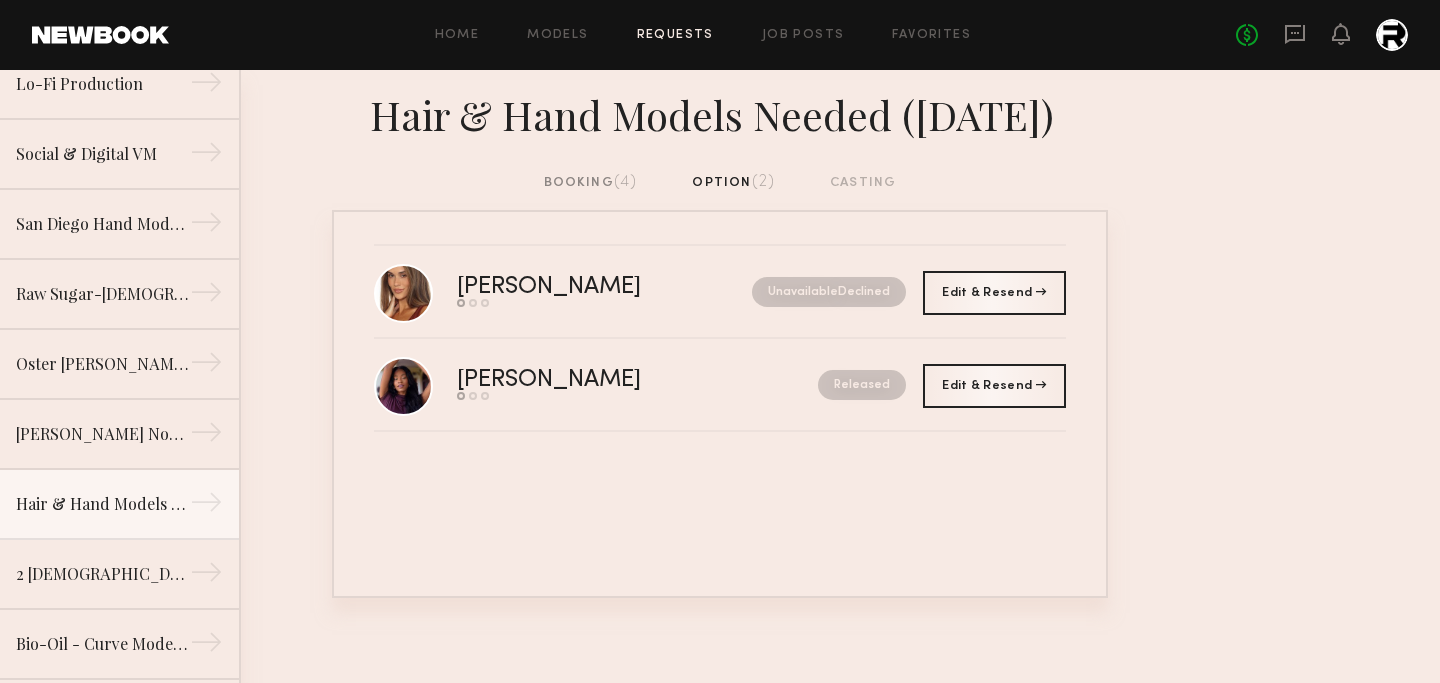 click on "booking  (4)" 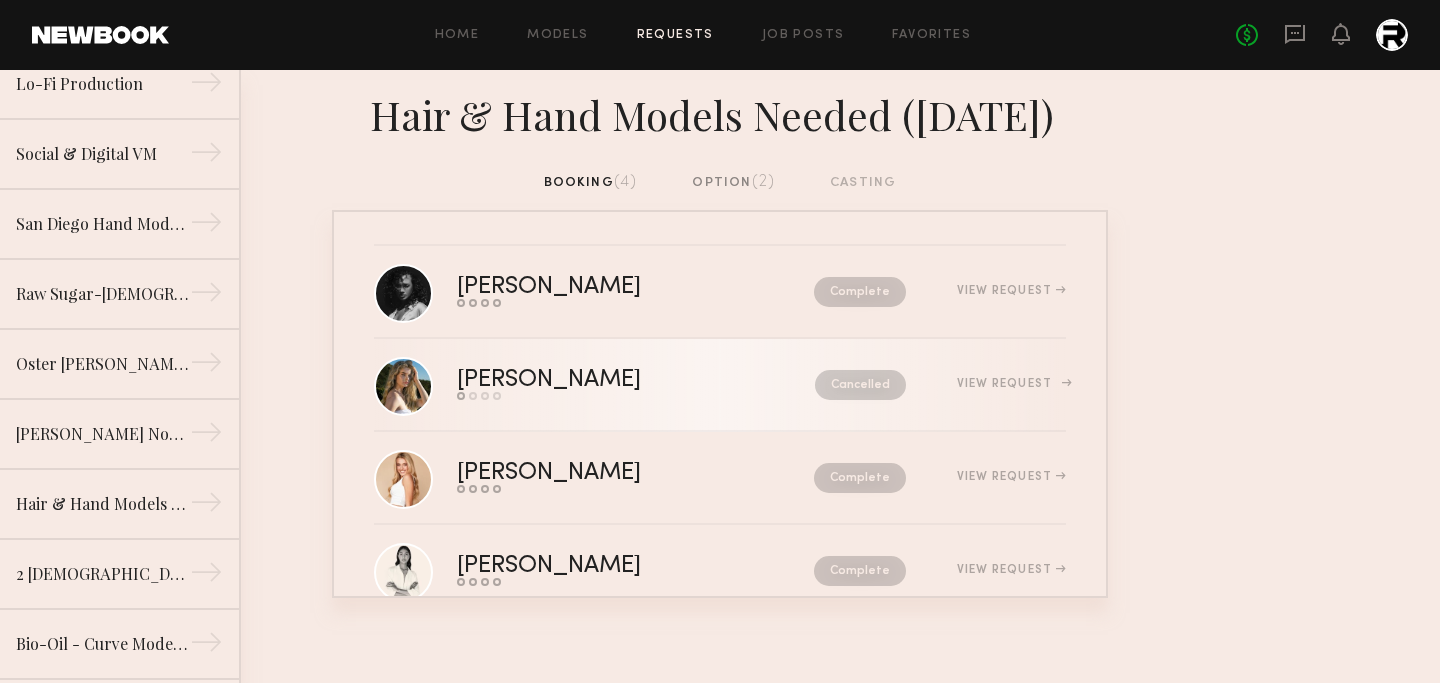 scroll, scrollTop: 54, scrollLeft: 0, axis: vertical 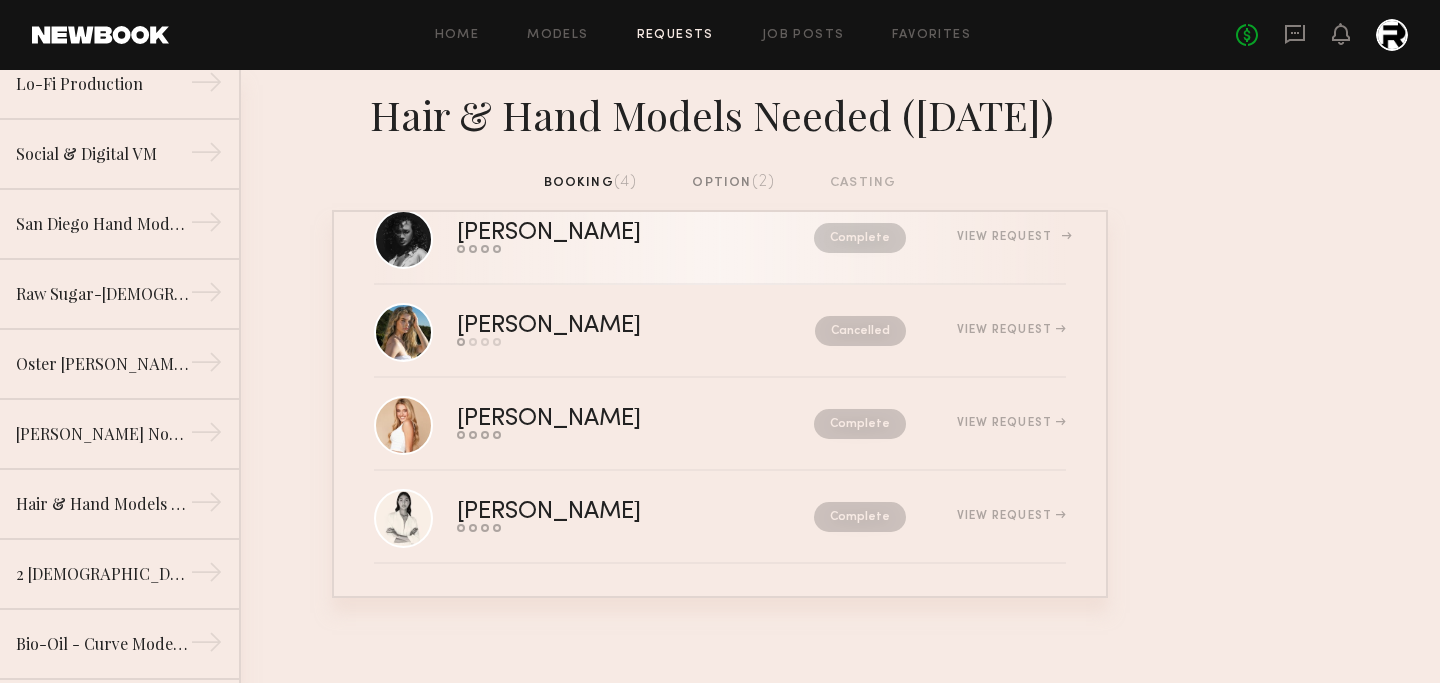 click on "Ashley B." 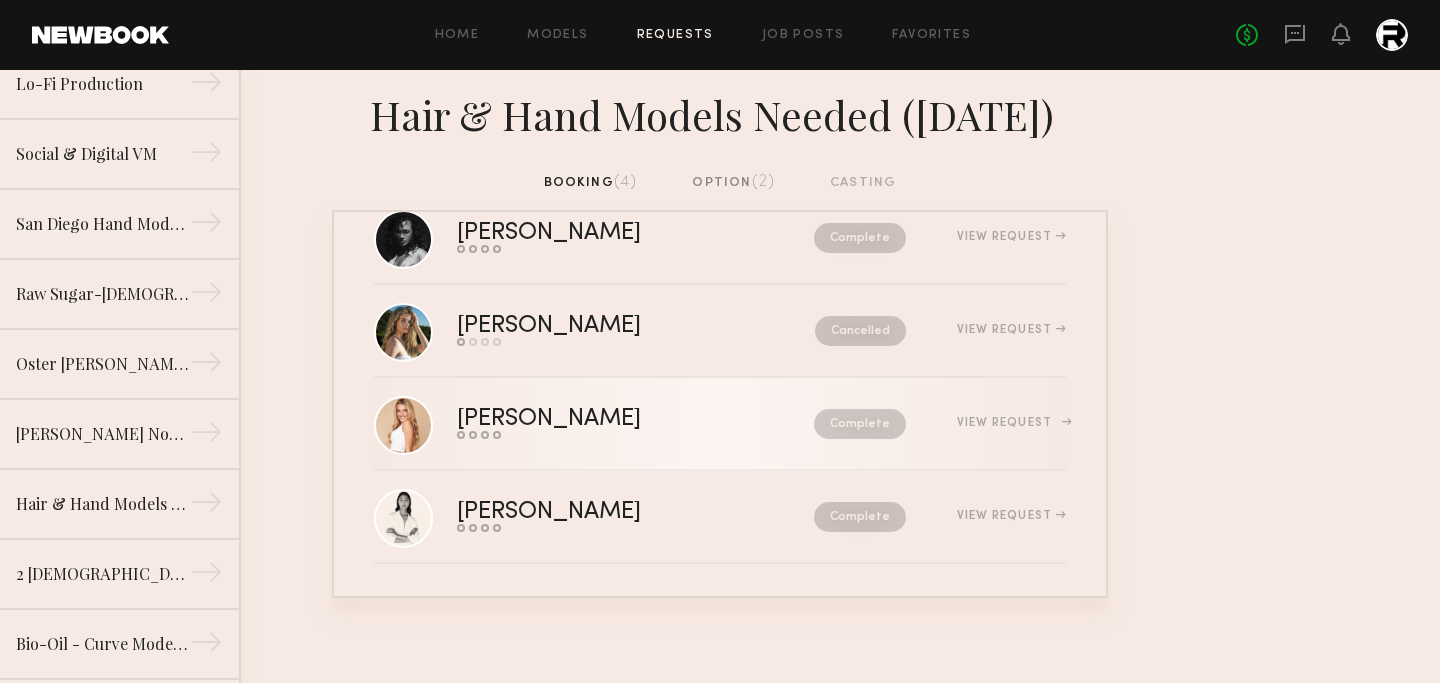 click on "Cameron D." 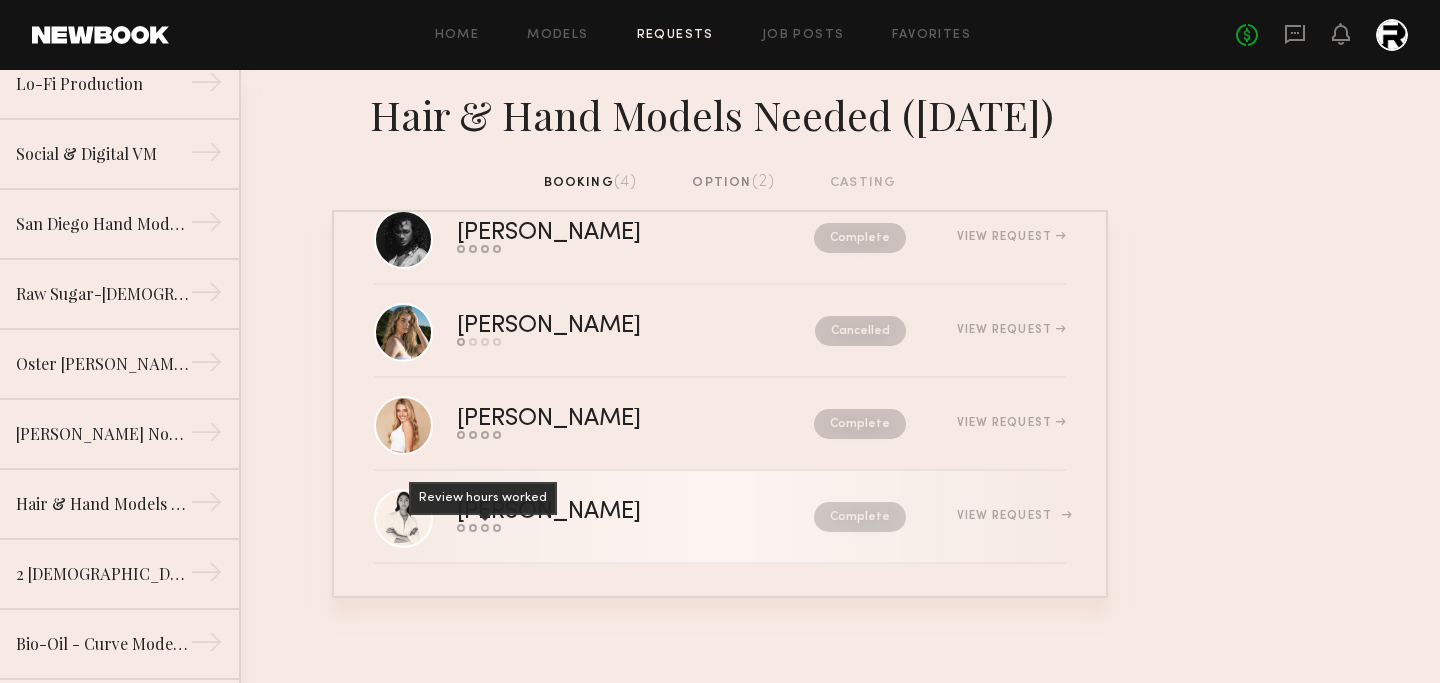 click on "Review hours worked" 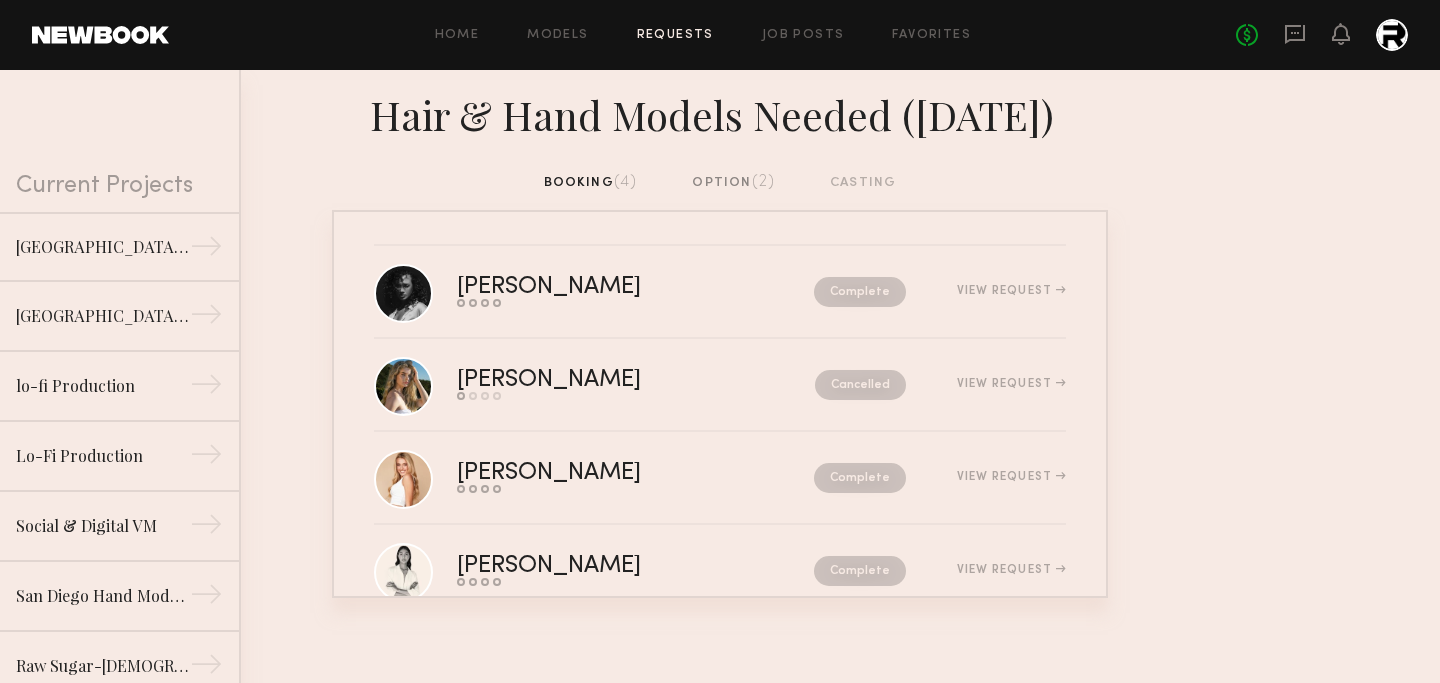 scroll, scrollTop: 0, scrollLeft: 0, axis: both 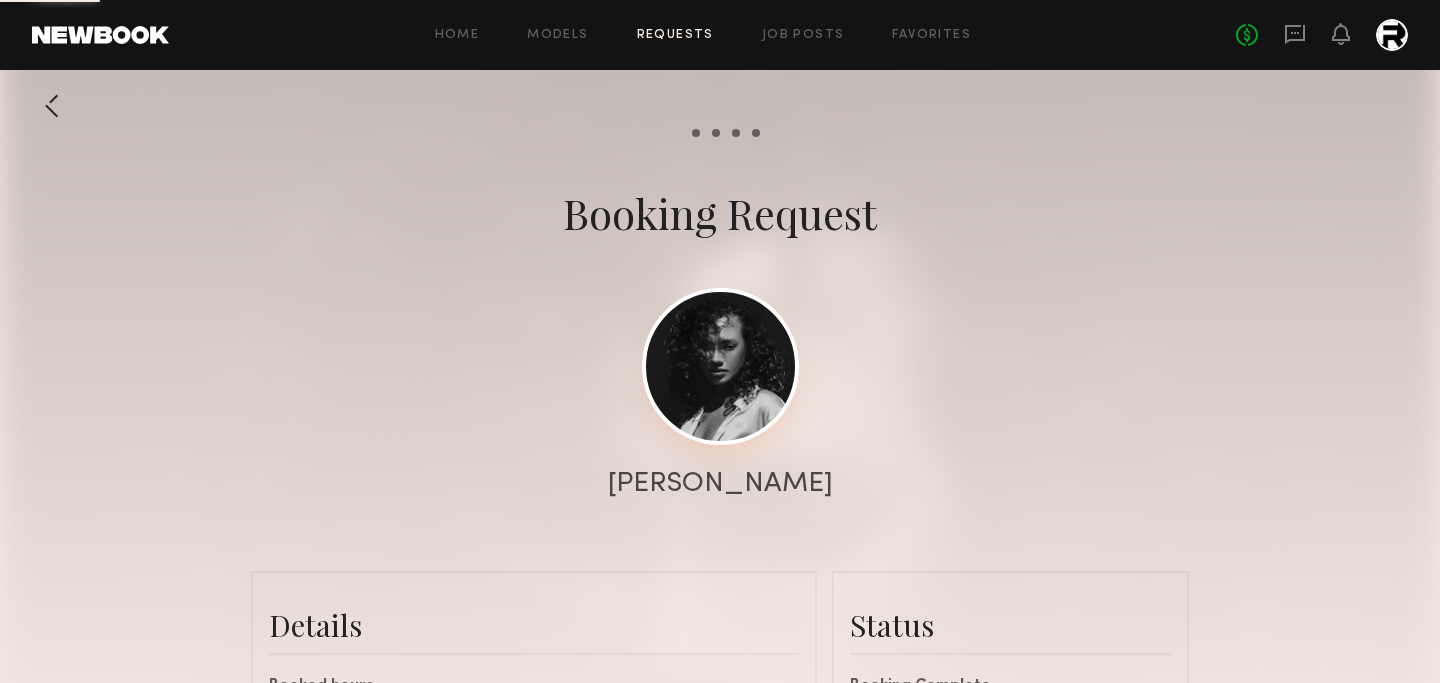click 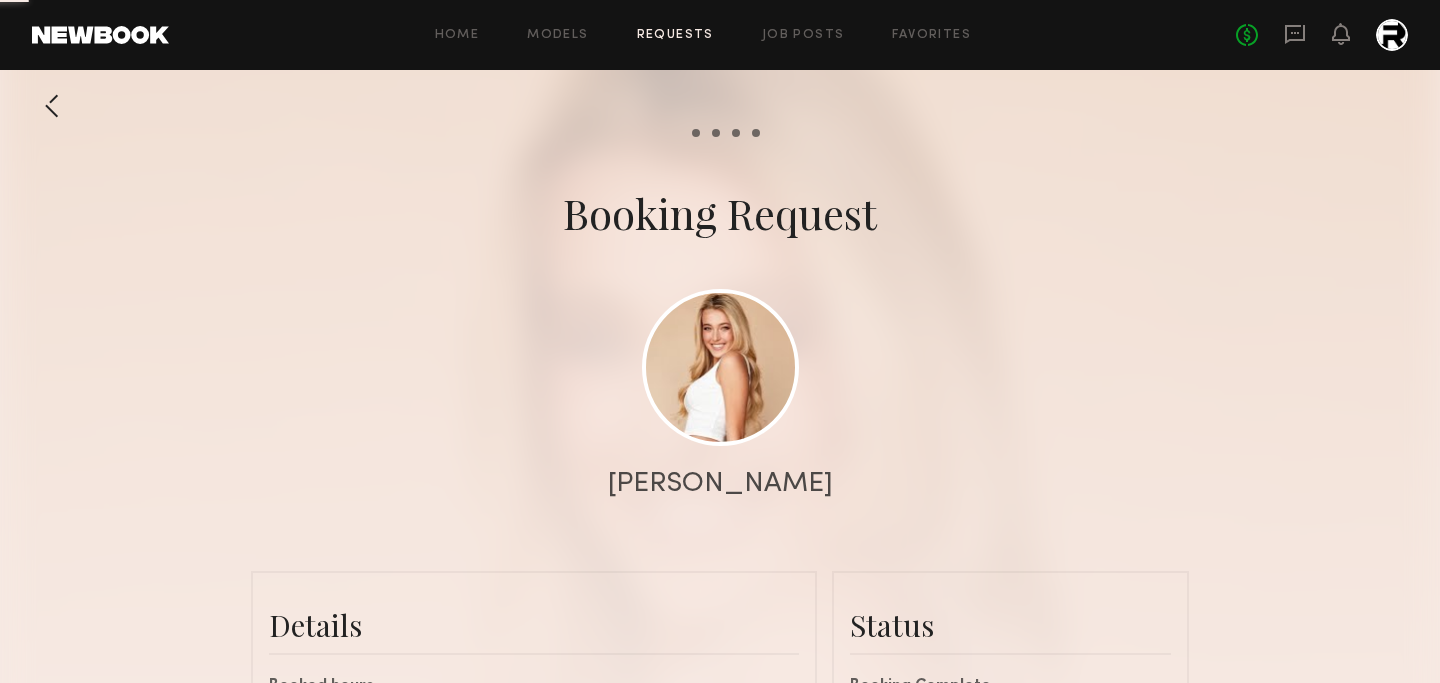 scroll, scrollTop: 0, scrollLeft: 0, axis: both 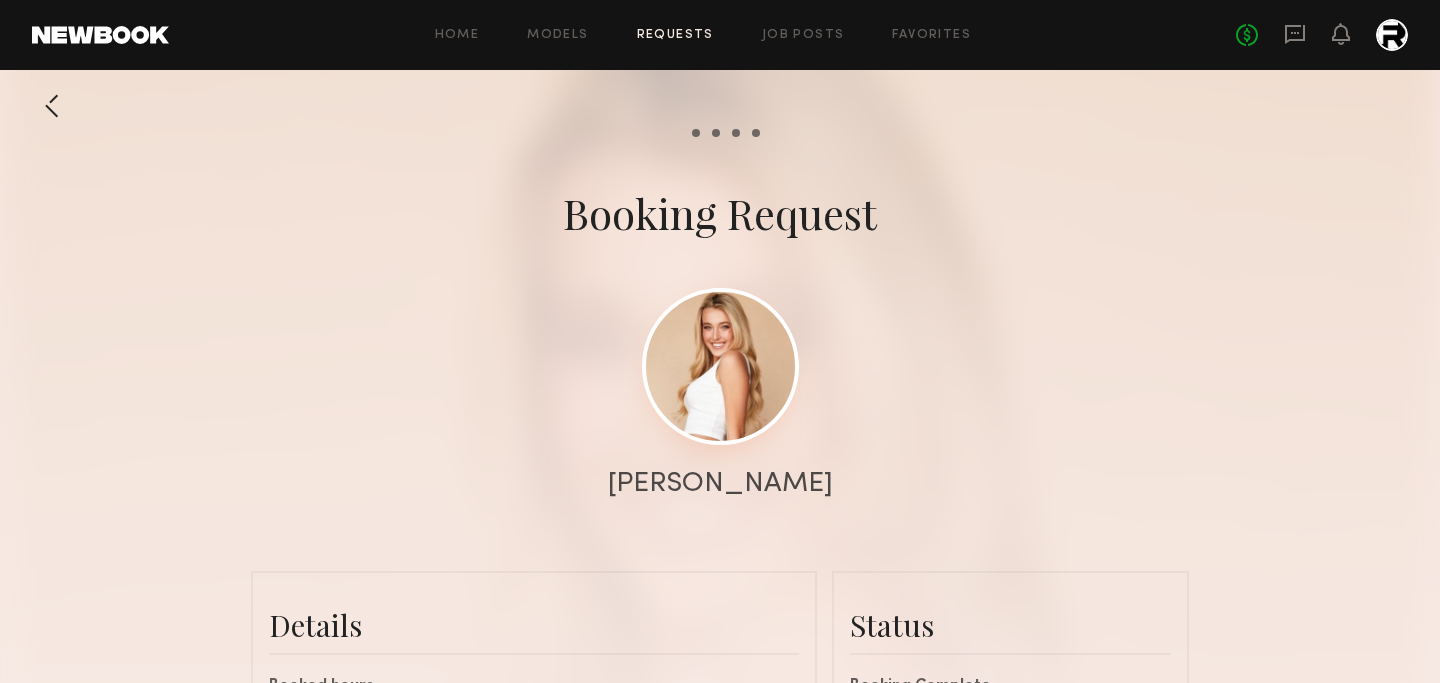 click 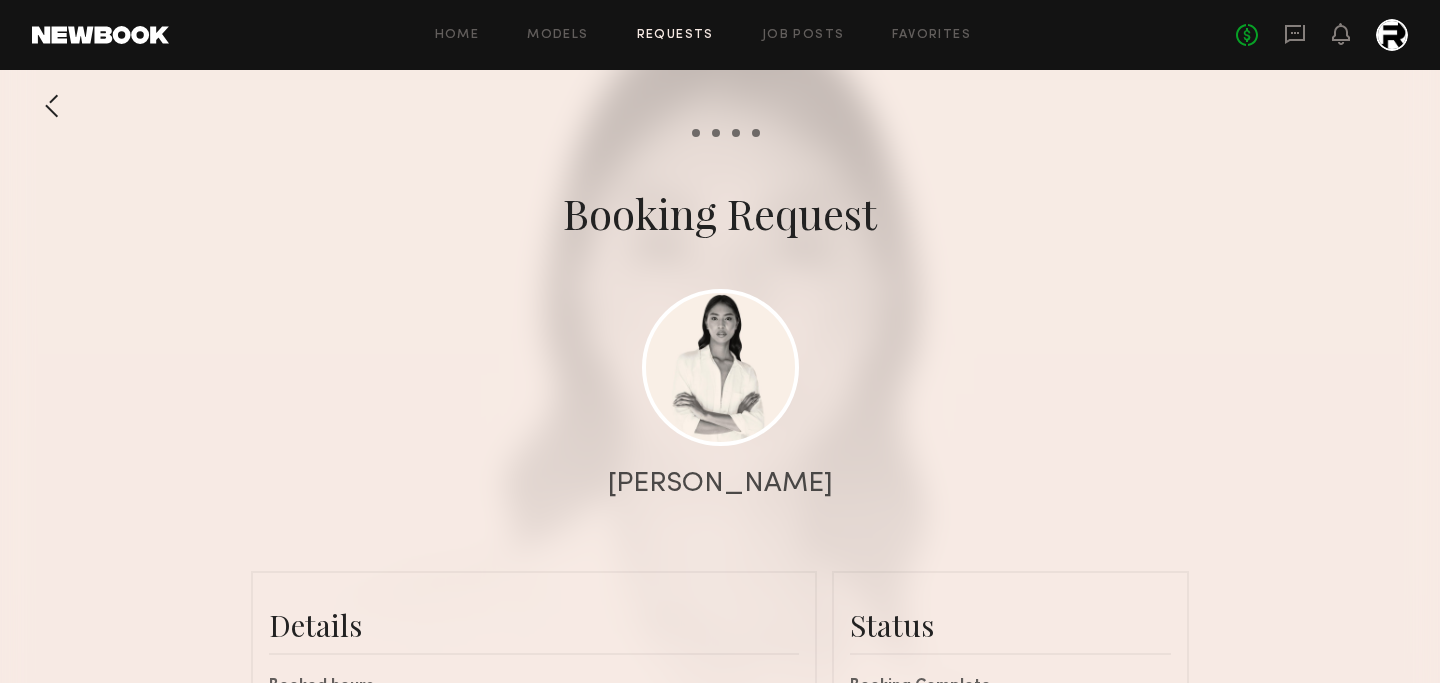 scroll, scrollTop: 0, scrollLeft: 0, axis: both 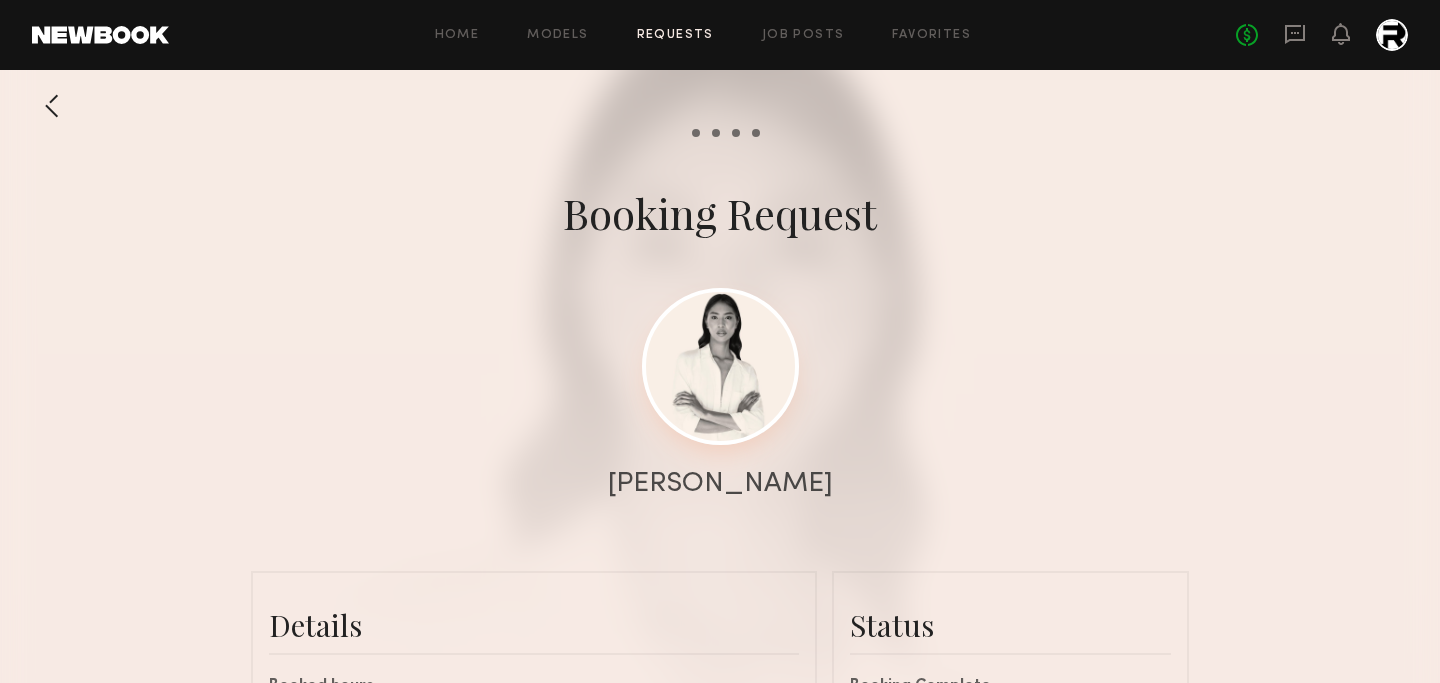 click 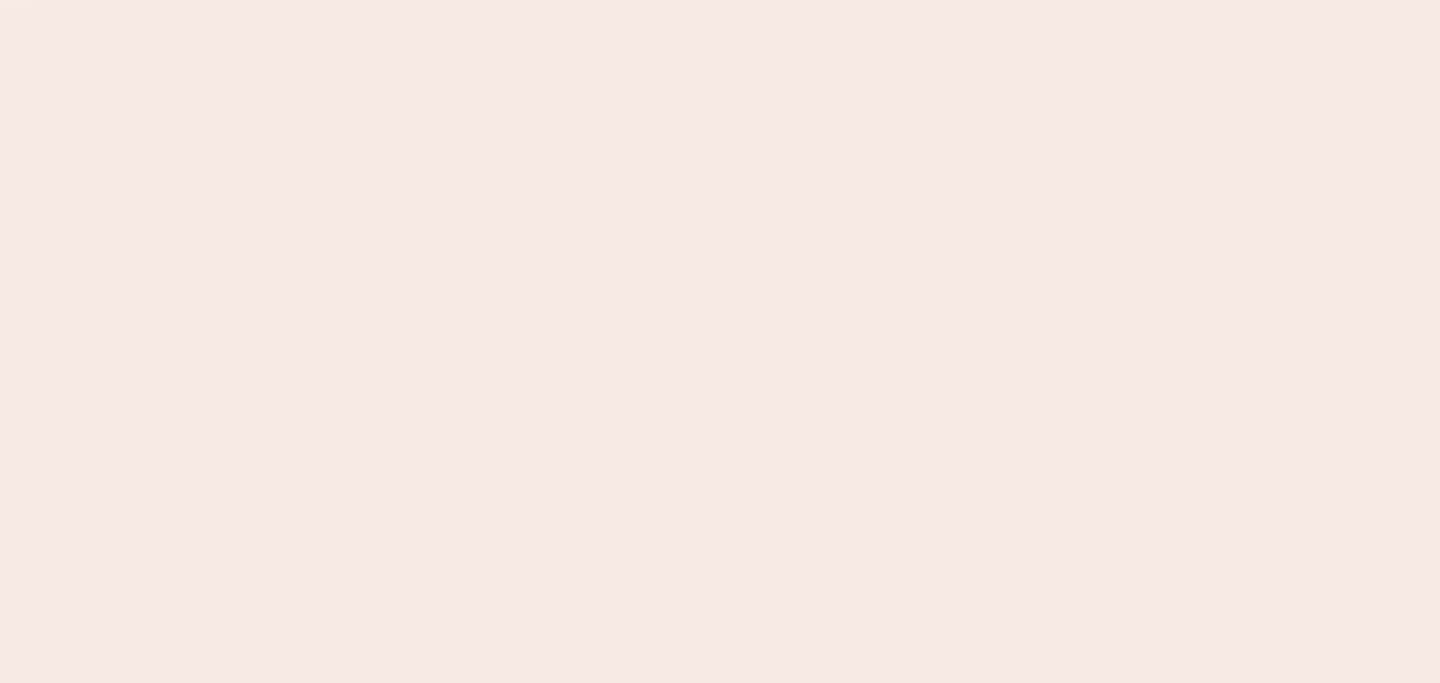 scroll, scrollTop: 0, scrollLeft: 0, axis: both 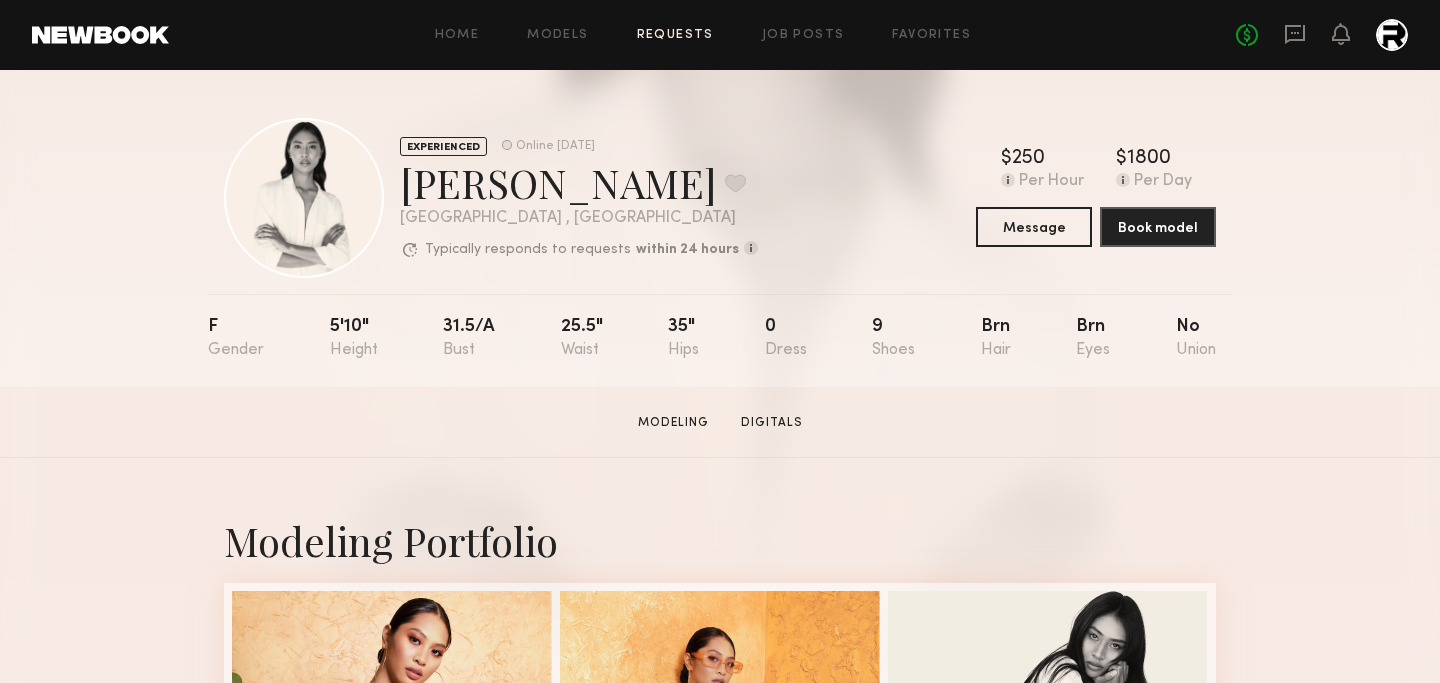click on "Requests" 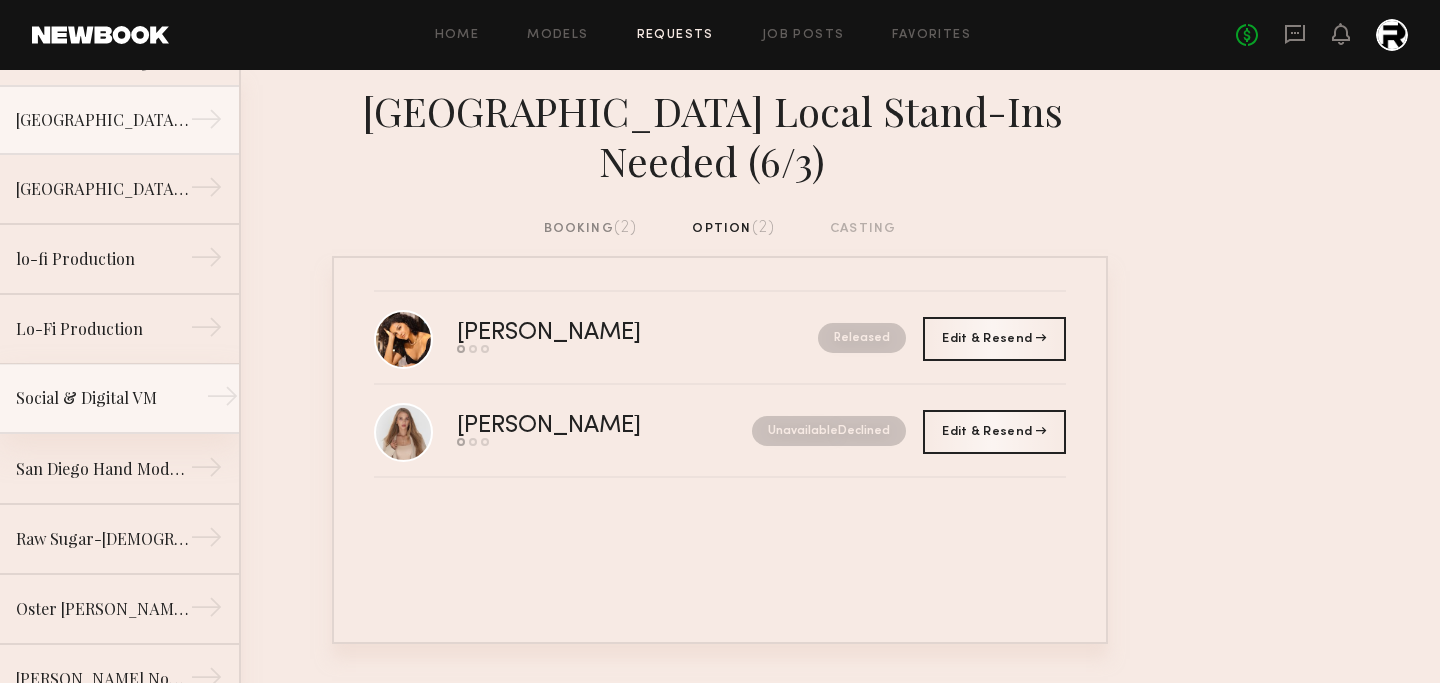 scroll, scrollTop: 130, scrollLeft: 0, axis: vertical 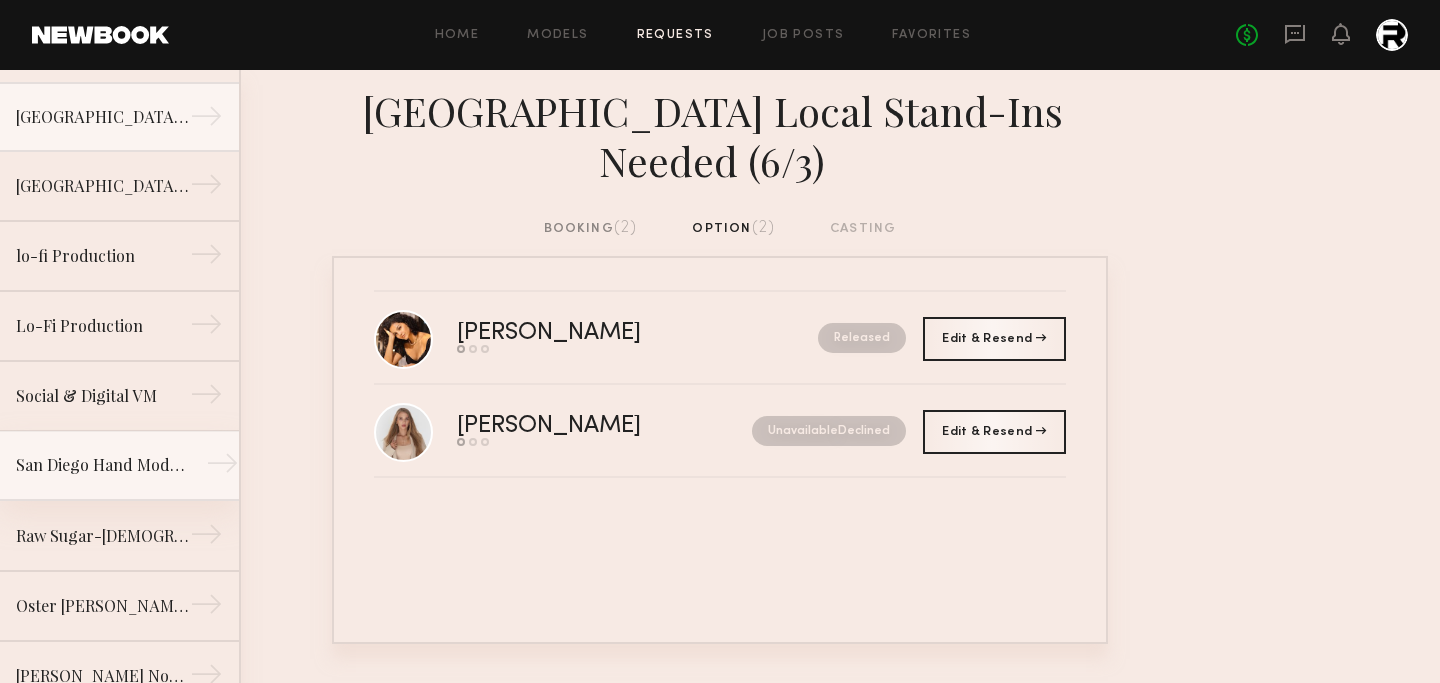 click on "San Diego Hand Model Needed" 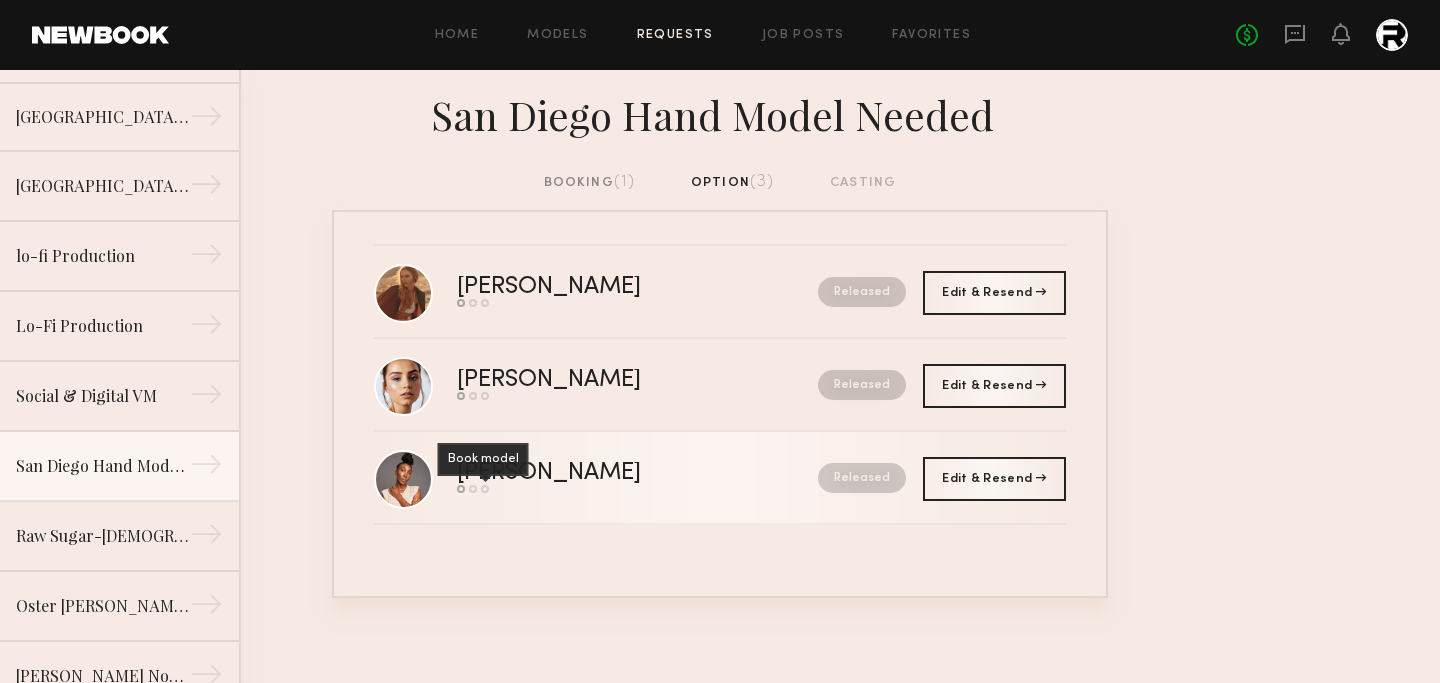 click on "Book model" 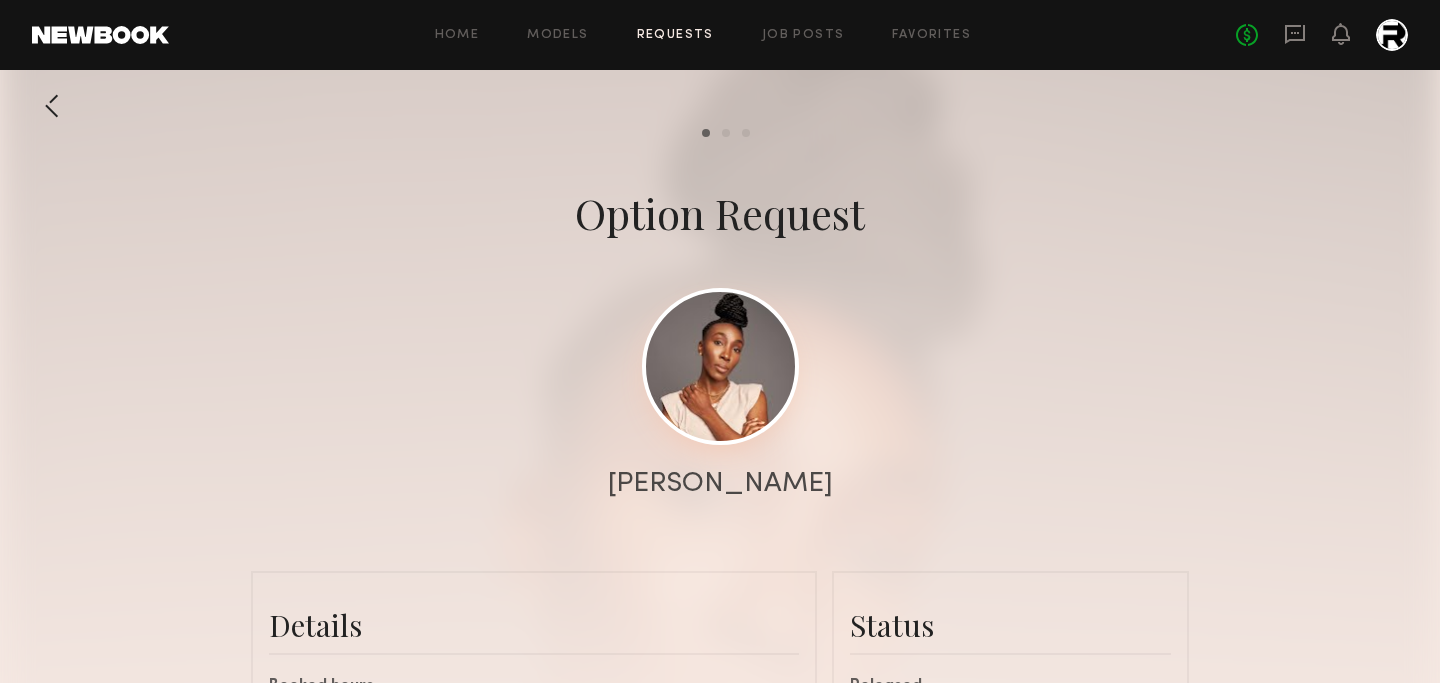 click 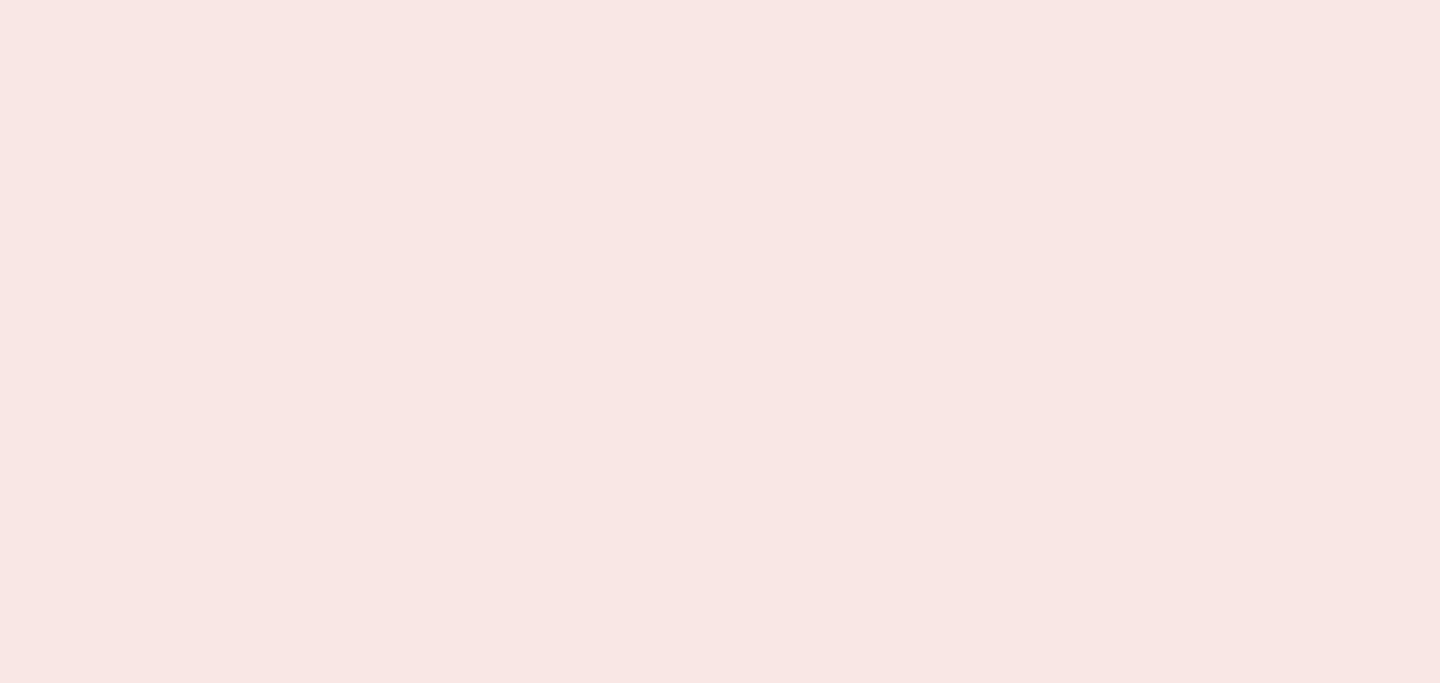 scroll, scrollTop: 0, scrollLeft: 0, axis: both 